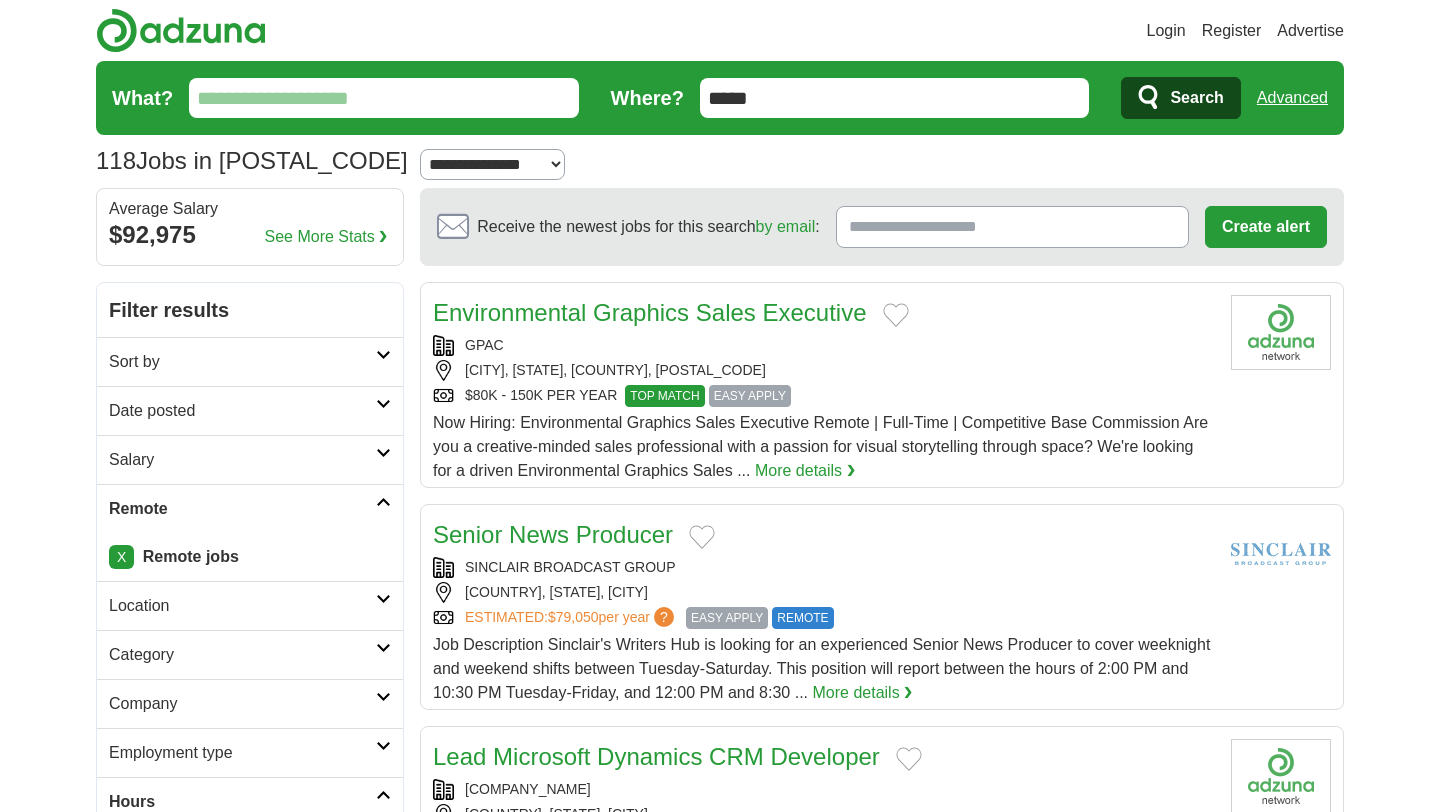 scroll, scrollTop: 0, scrollLeft: 0, axis: both 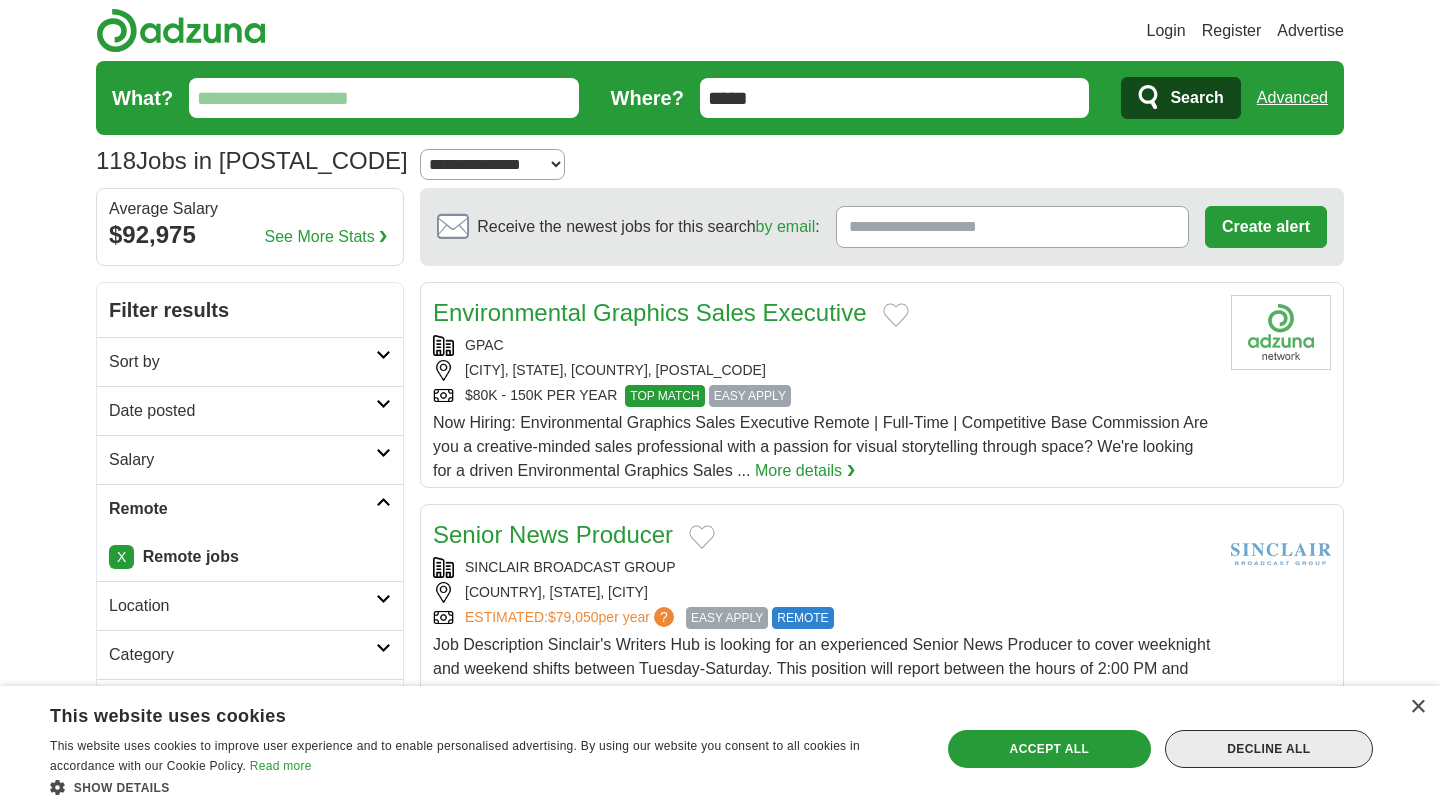 click on "Decline all" at bounding box center (1269, 749) 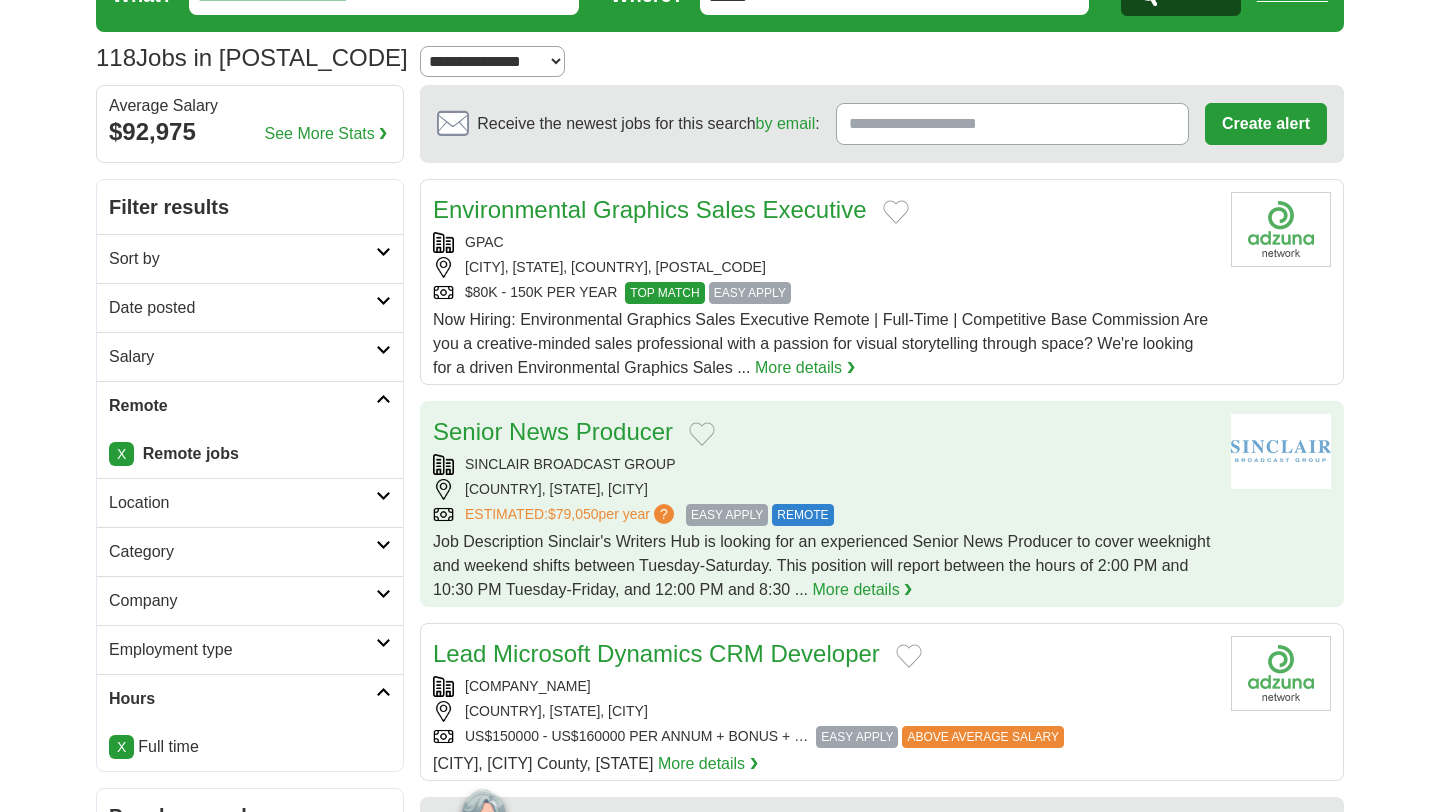 scroll, scrollTop: 104, scrollLeft: 0, axis: vertical 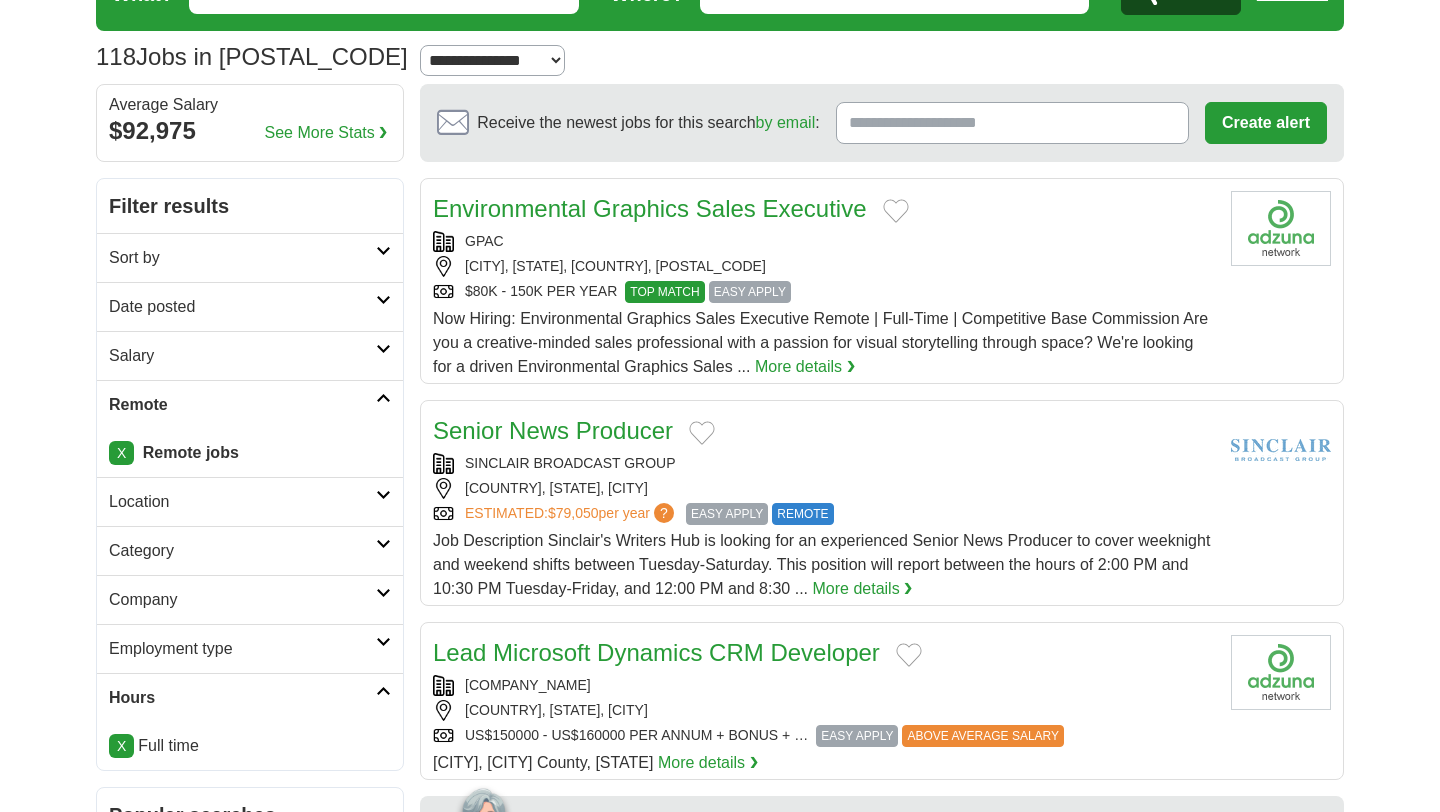 click on "Sort by" at bounding box center [242, 258] 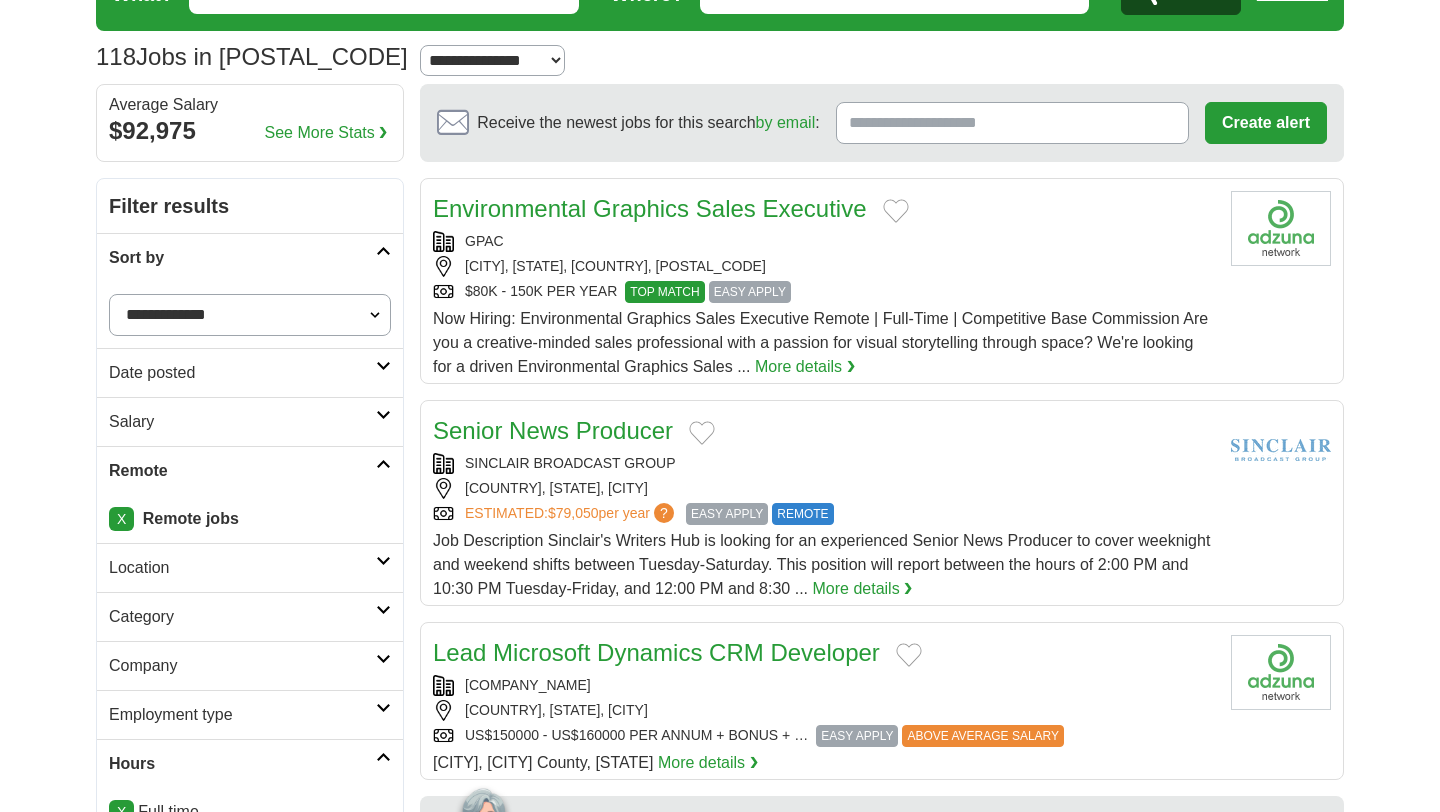 click on "Sort by" at bounding box center [242, 258] 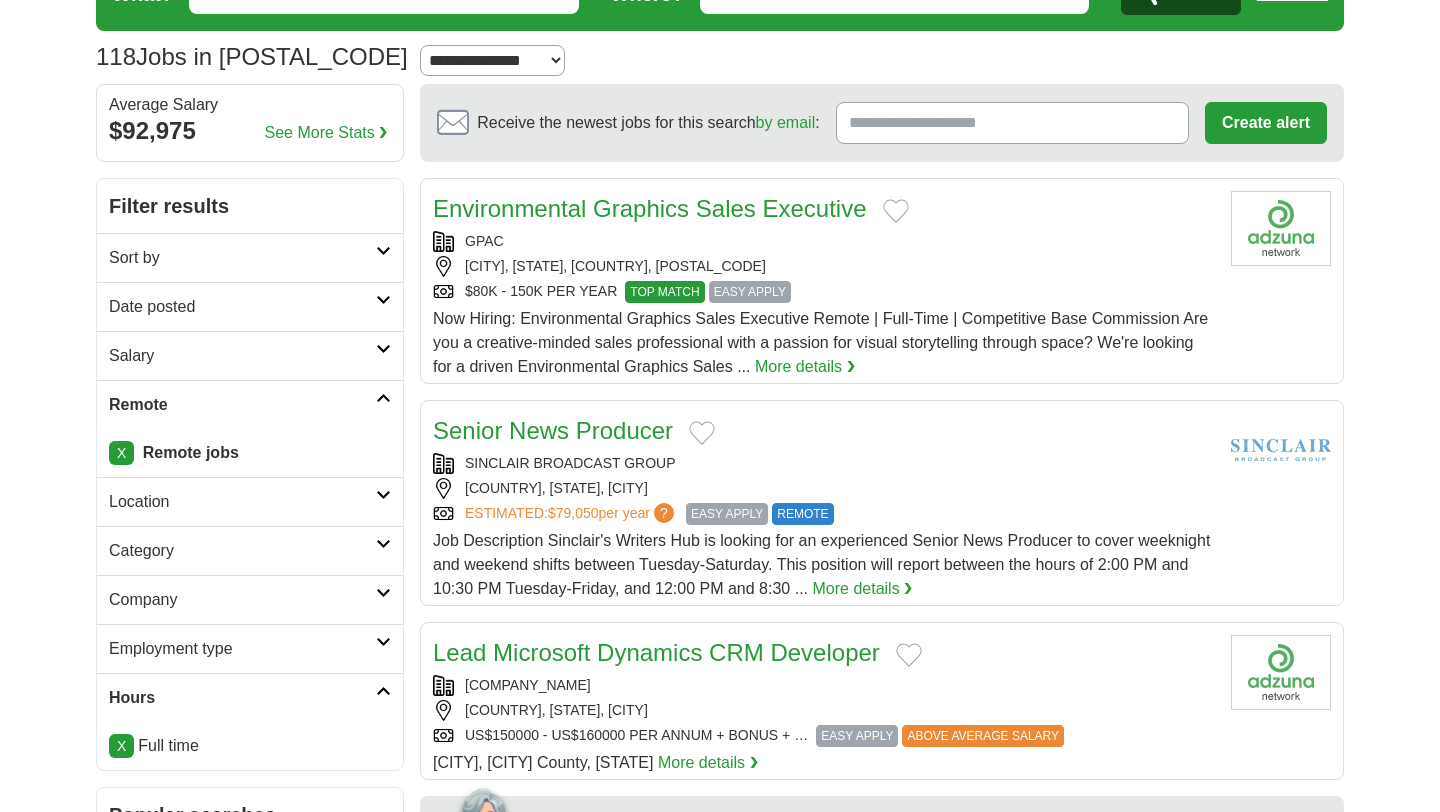 click on "Date posted" at bounding box center [242, 307] 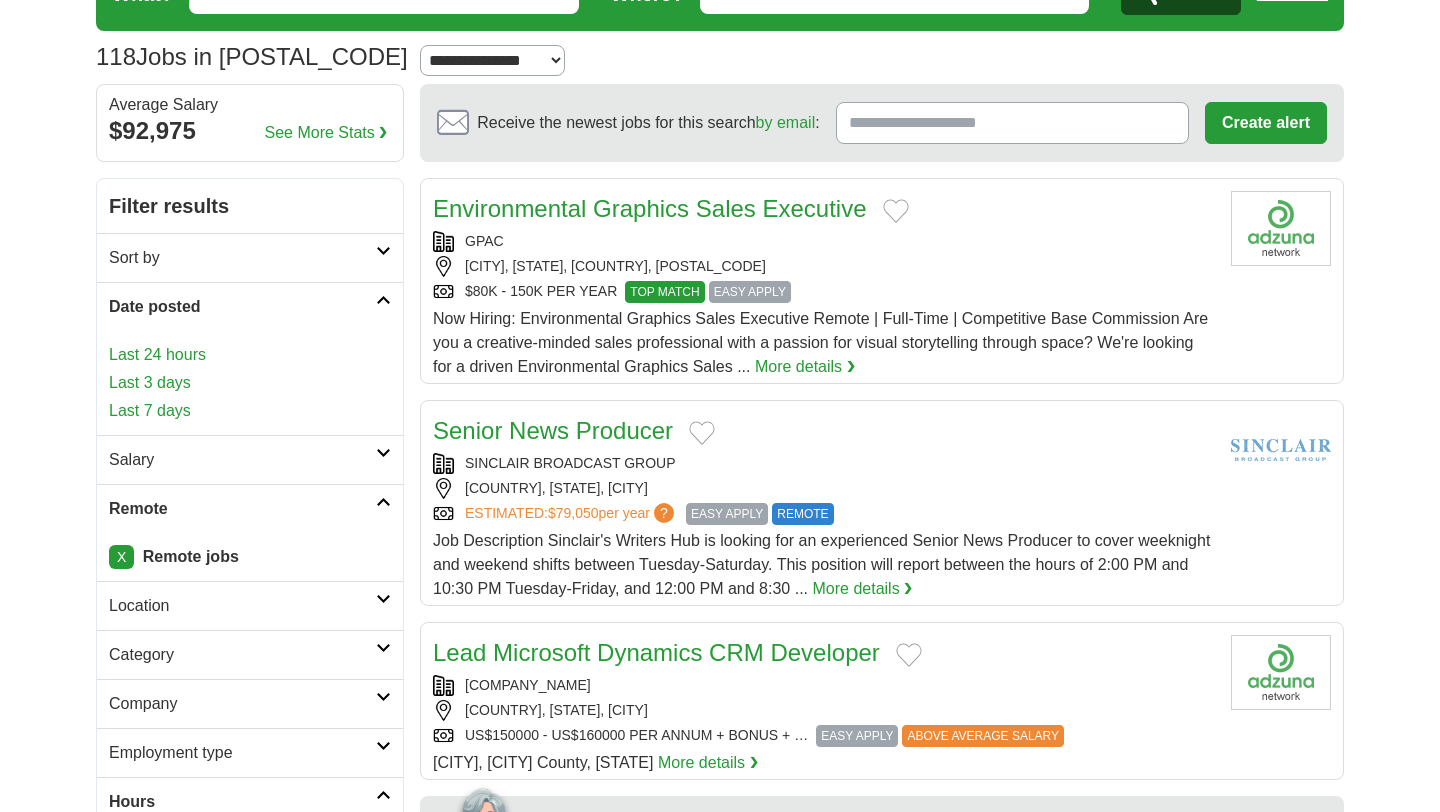 click on "Date posted" at bounding box center [242, 307] 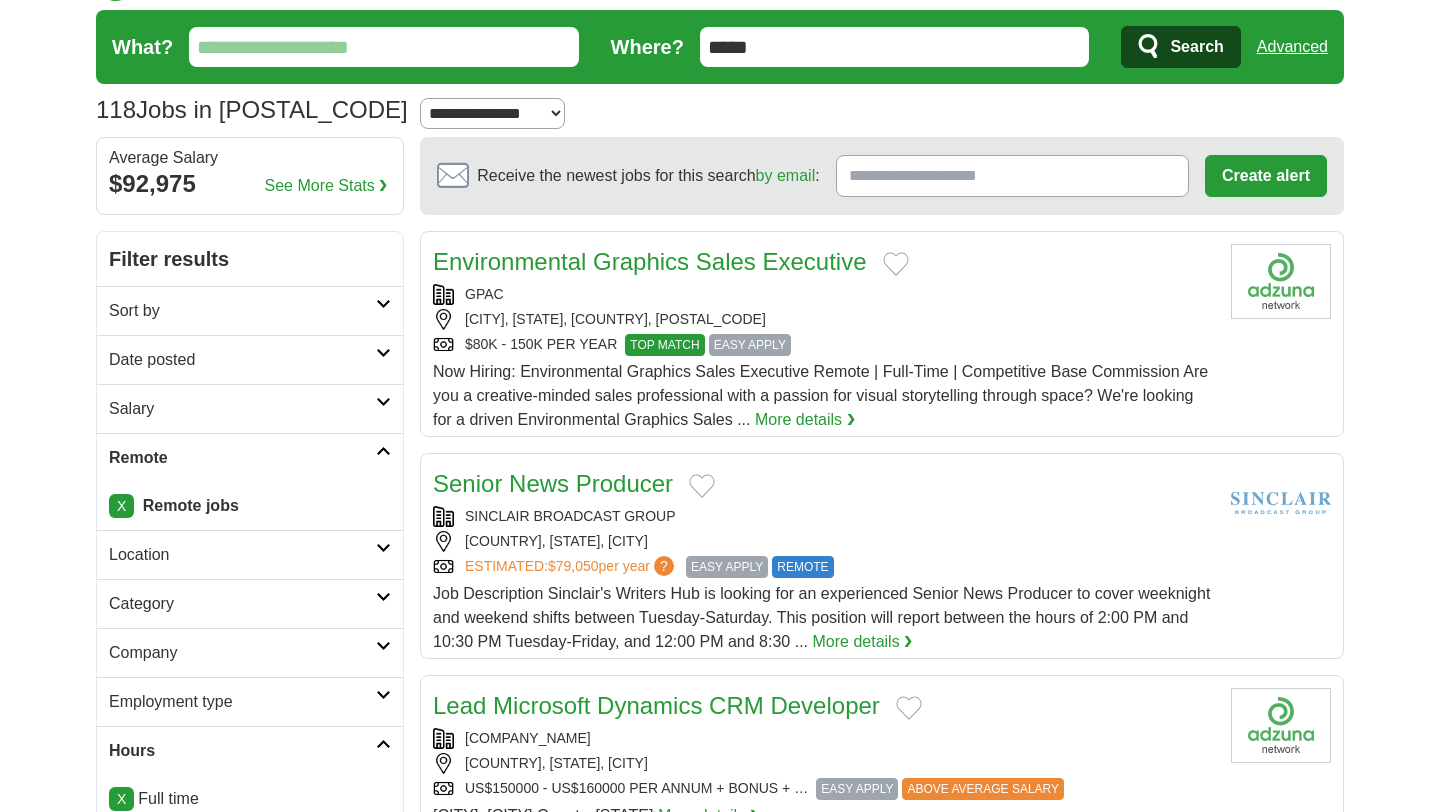 scroll, scrollTop: 0, scrollLeft: 0, axis: both 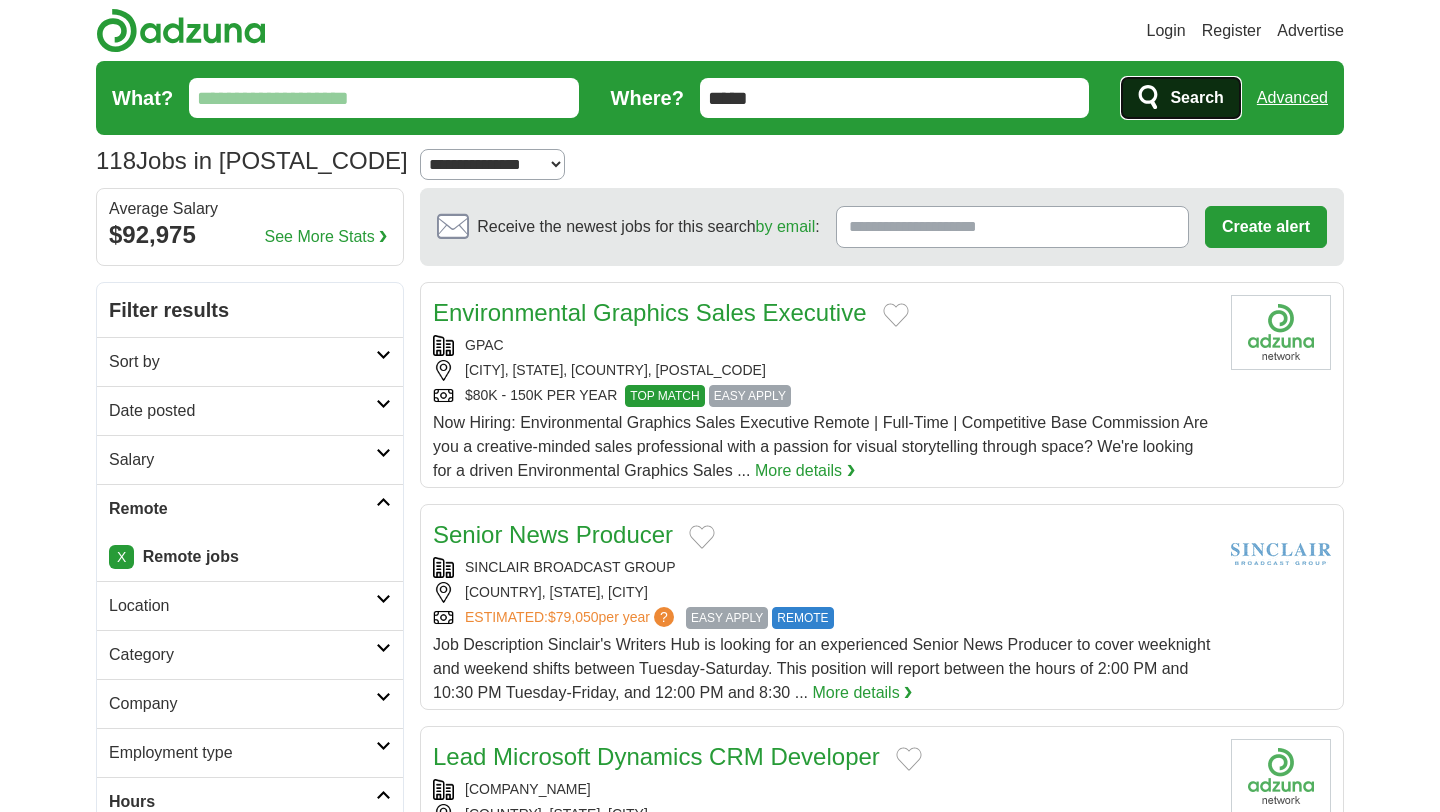 click on "Search" at bounding box center [1196, 98] 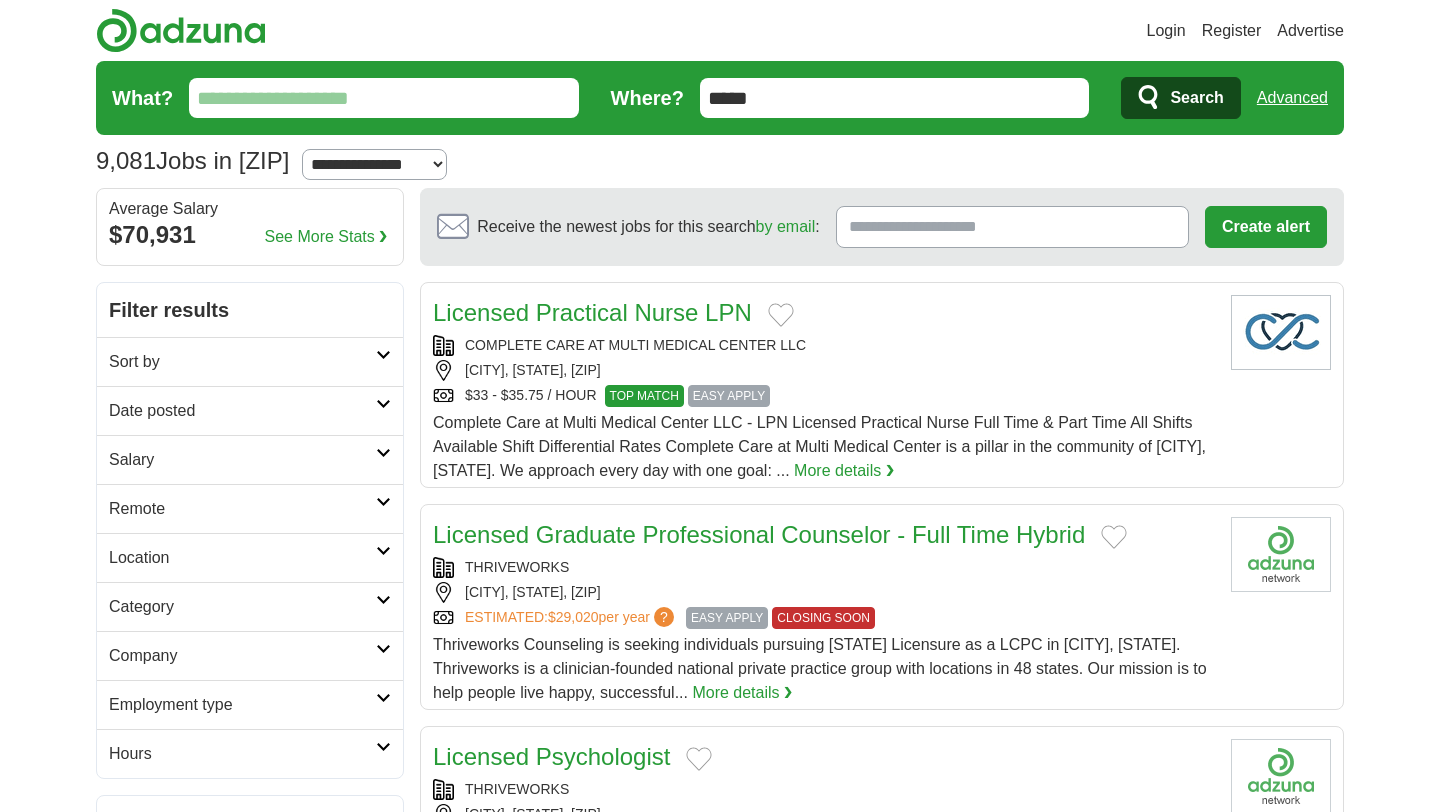 scroll, scrollTop: 0, scrollLeft: 0, axis: both 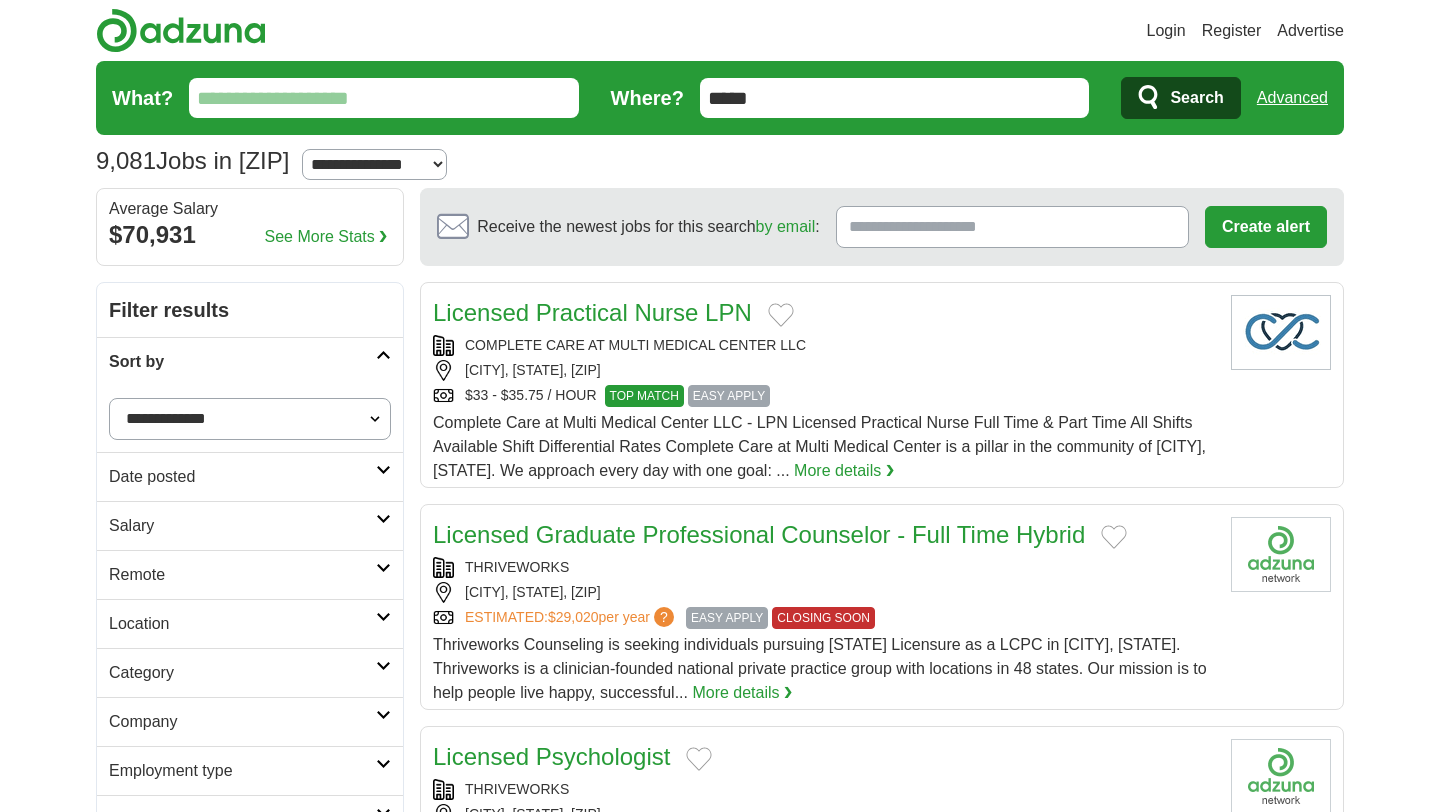 click on "**********" at bounding box center (250, 419) 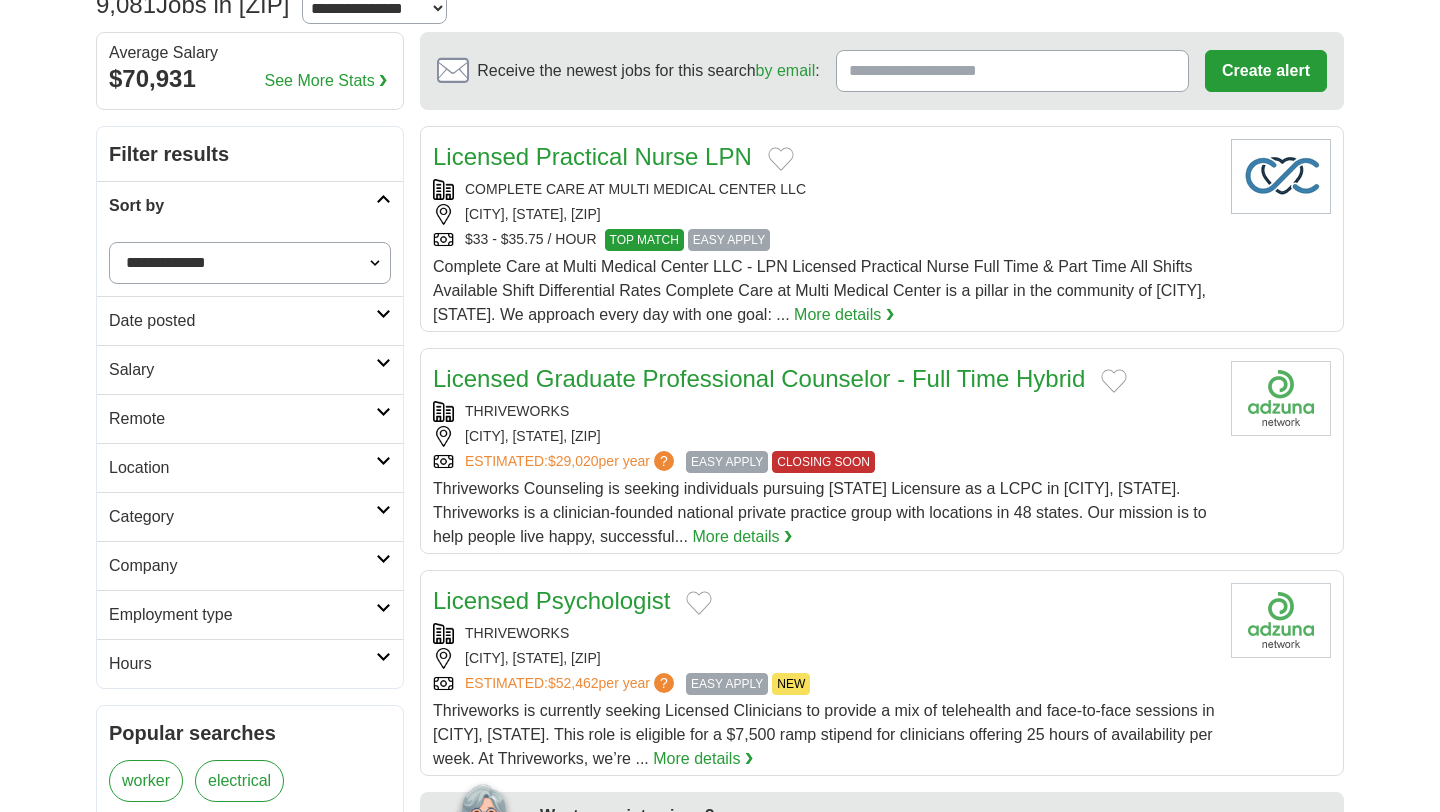 scroll, scrollTop: 233, scrollLeft: 0, axis: vertical 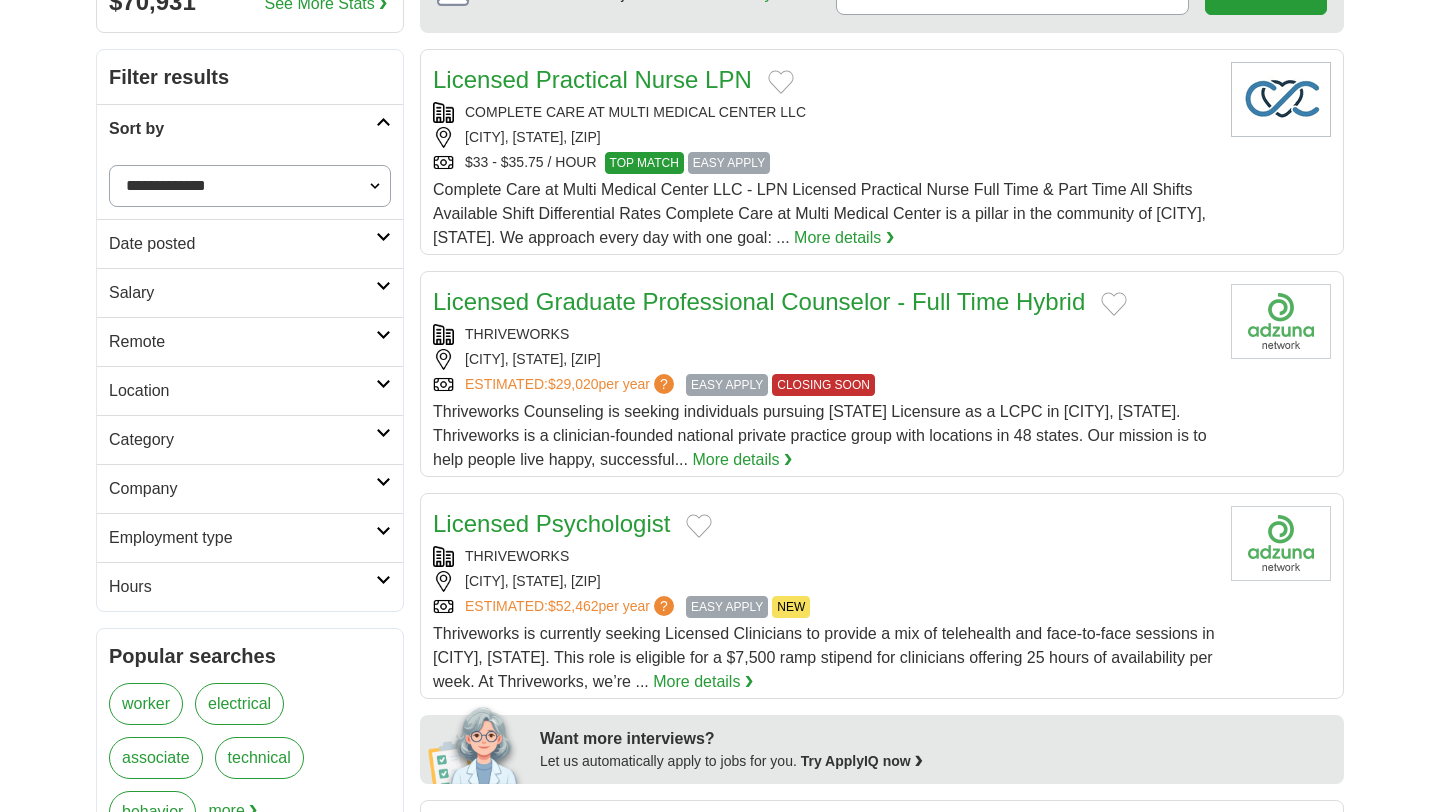 click on "Date posted" at bounding box center [242, 244] 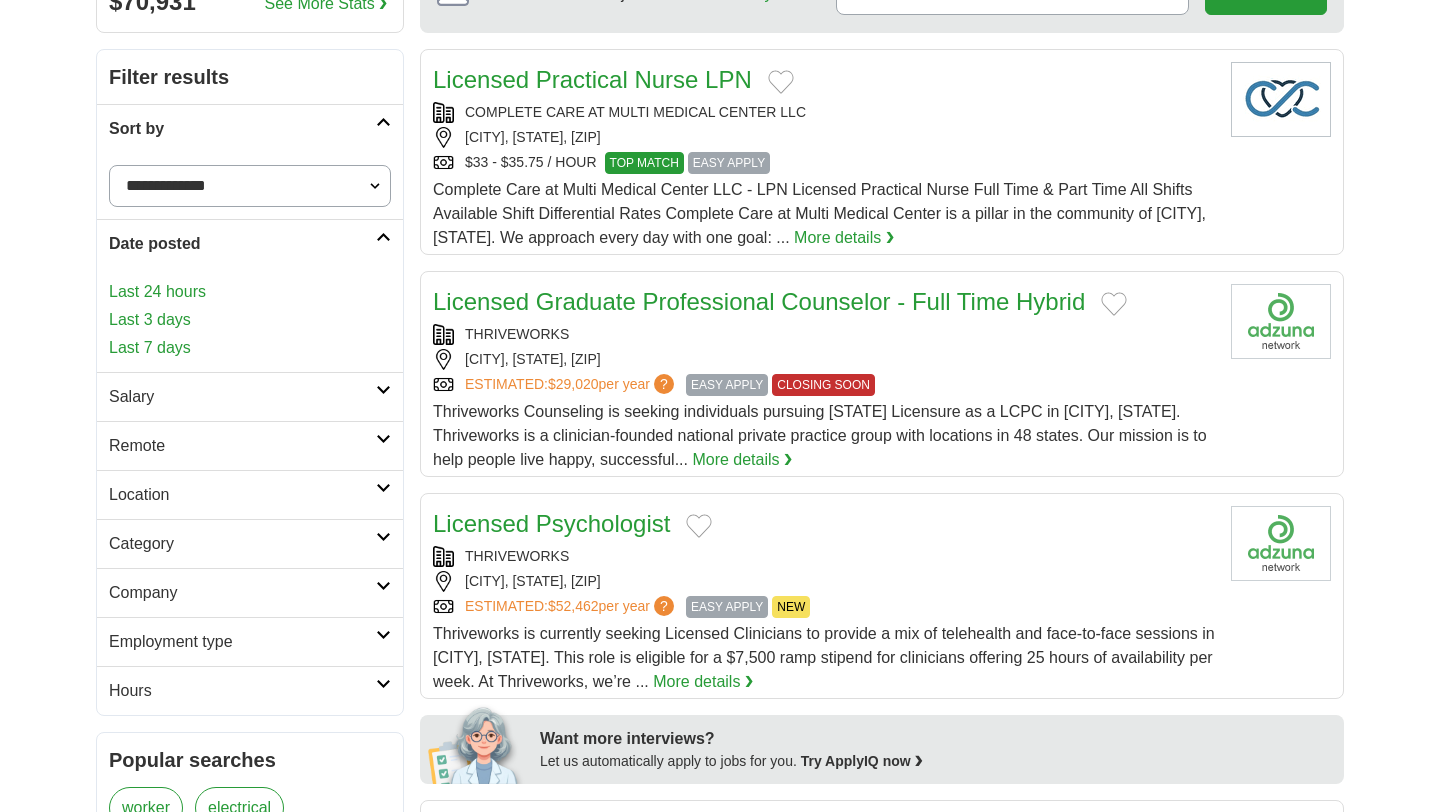 click on "Date posted" at bounding box center [242, 244] 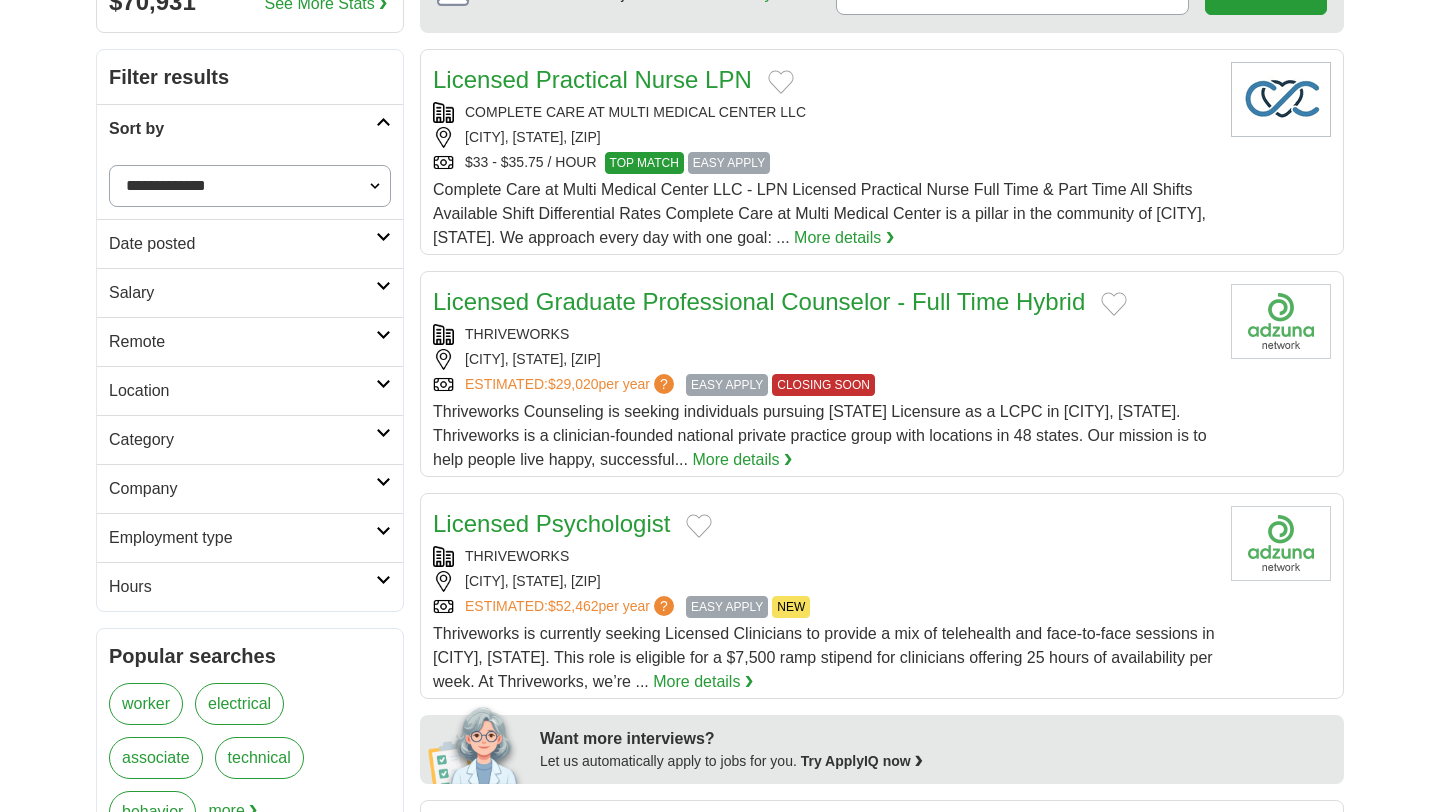 click on "Salary" at bounding box center [242, 293] 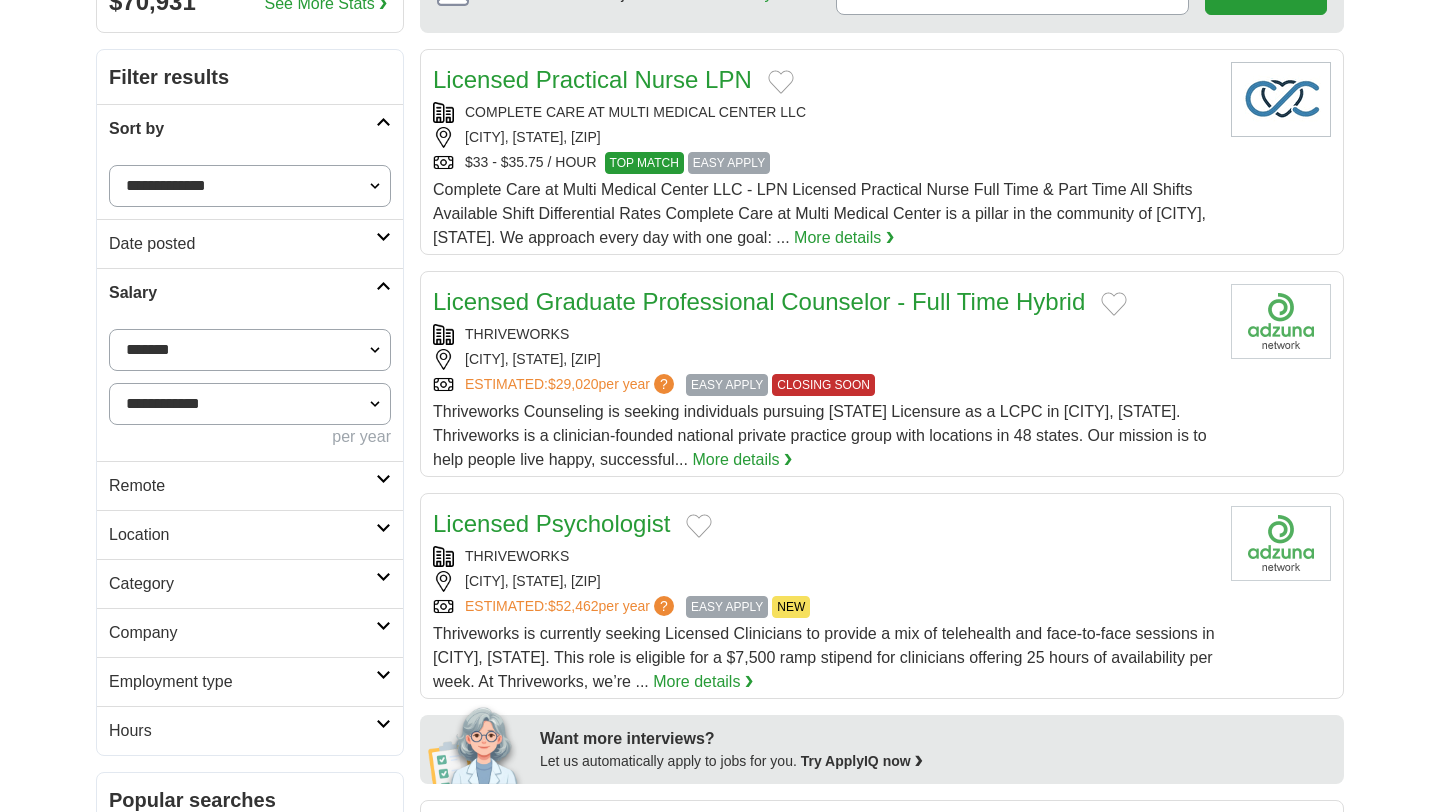 click on "**********" at bounding box center [250, 350] 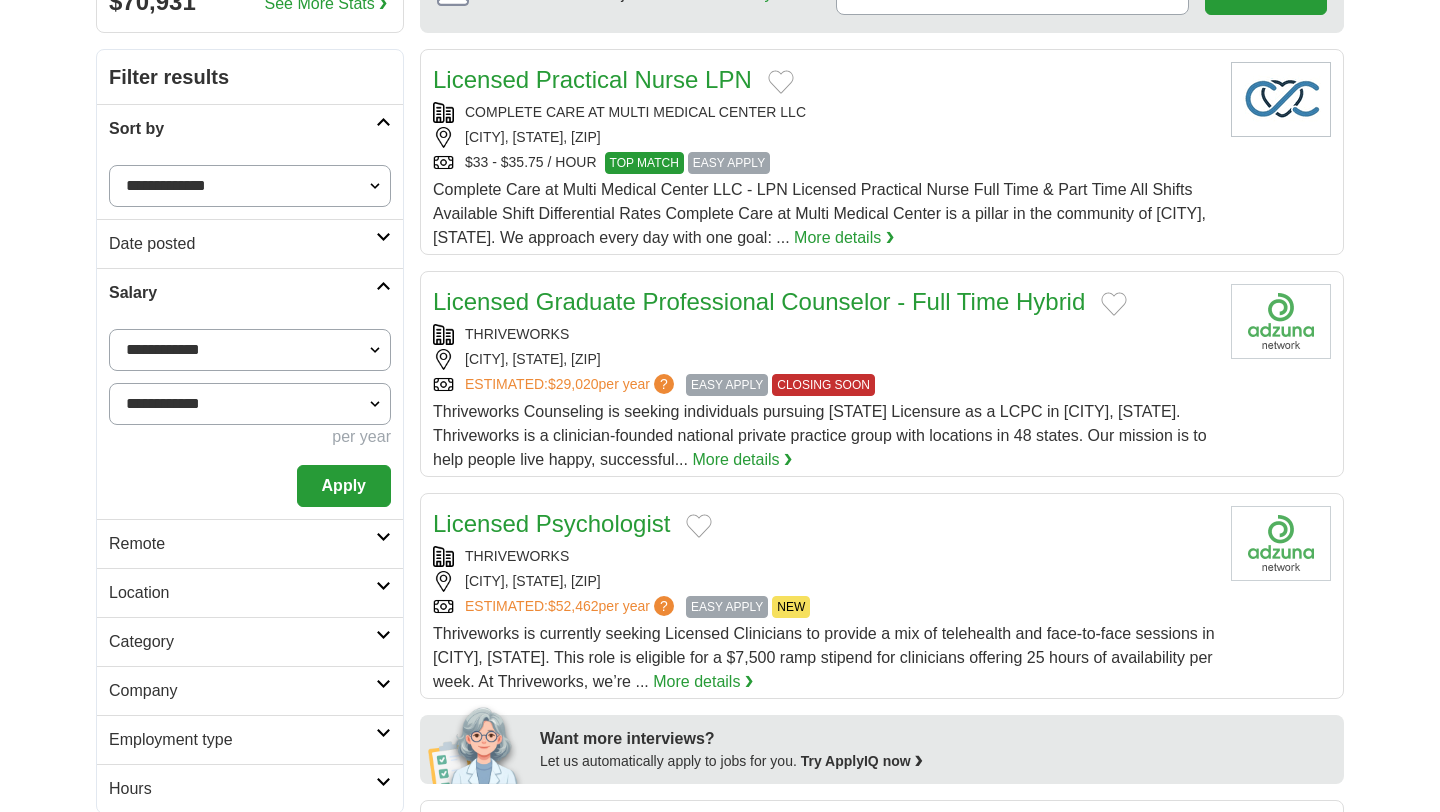 click on "Apply" at bounding box center (344, 486) 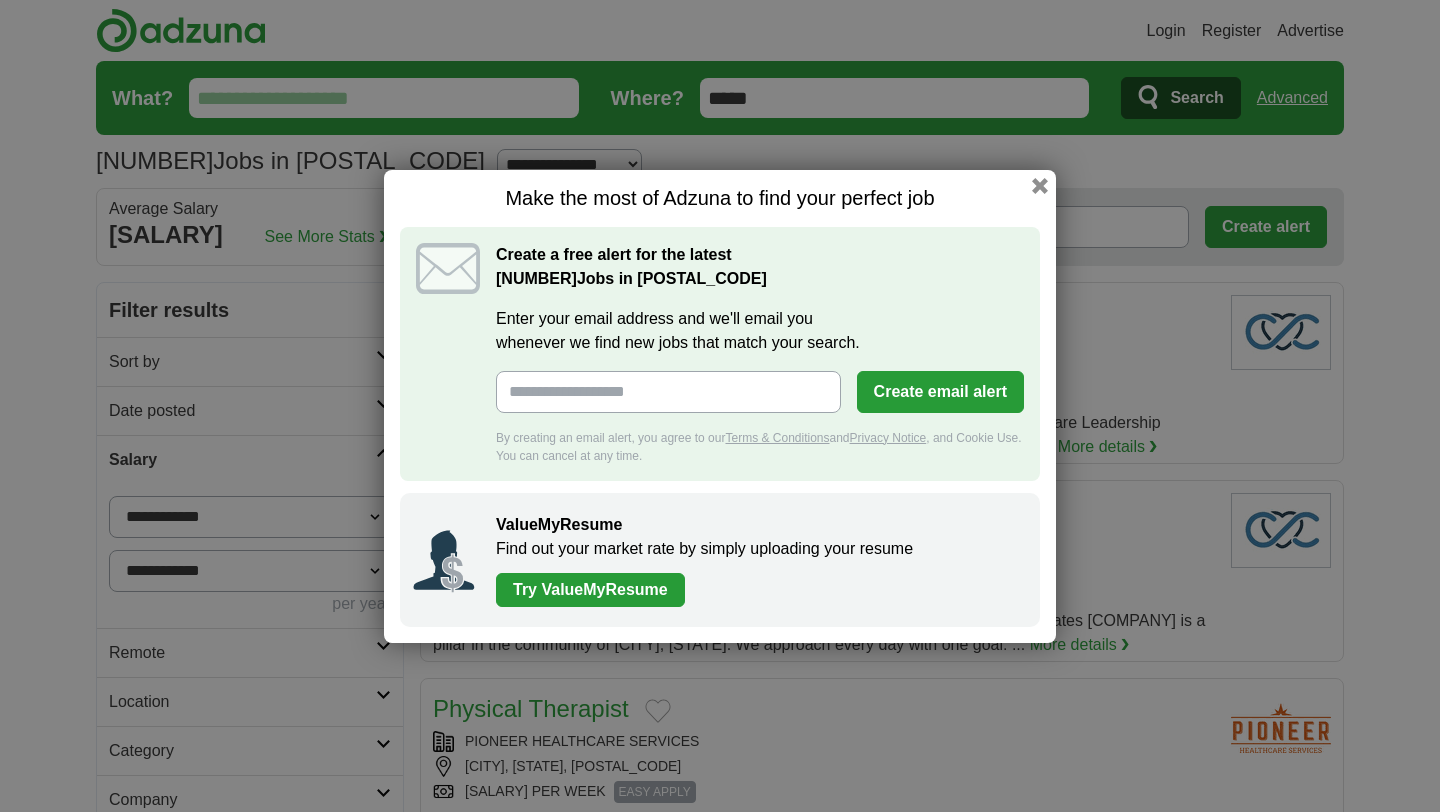 scroll, scrollTop: 0, scrollLeft: 0, axis: both 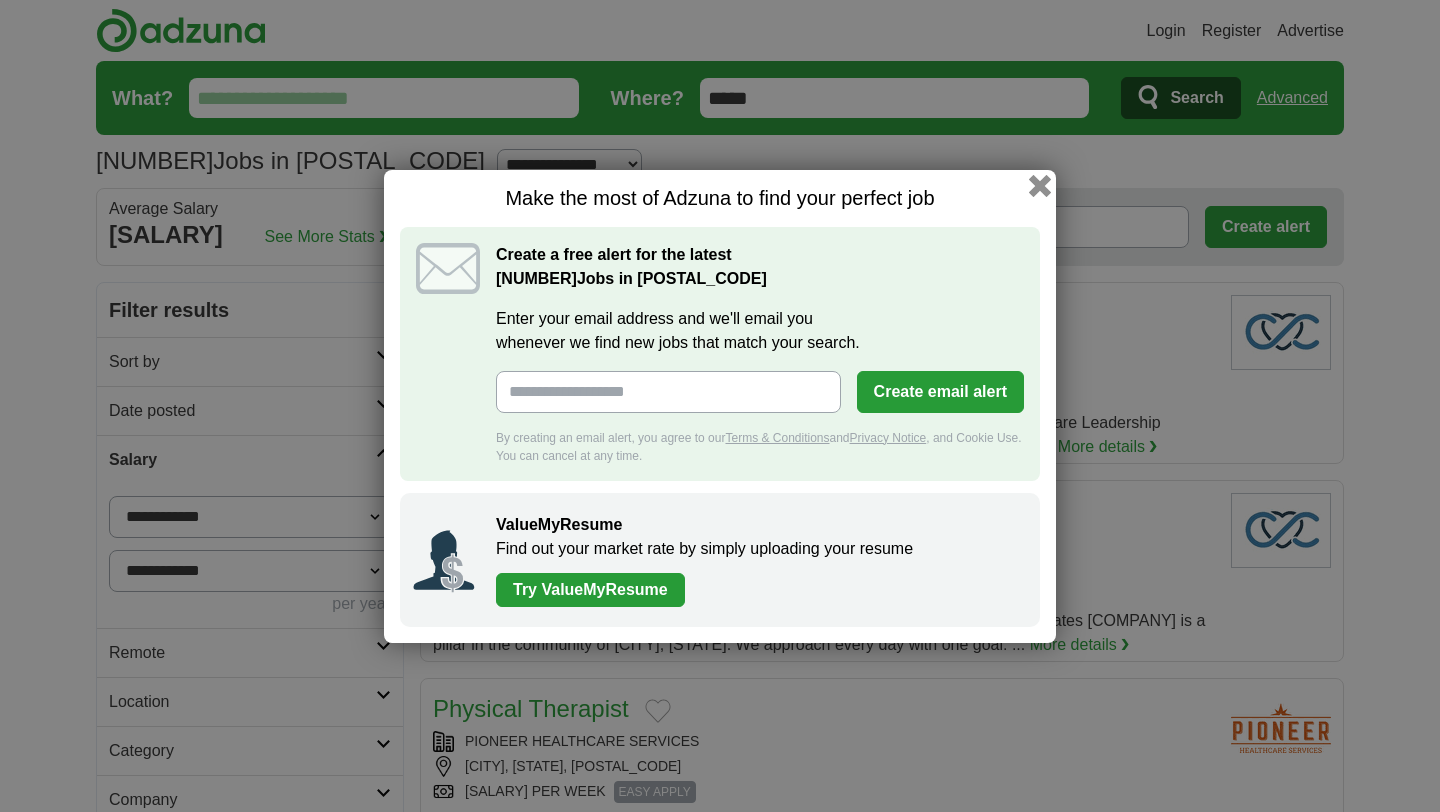 click at bounding box center (1040, 185) 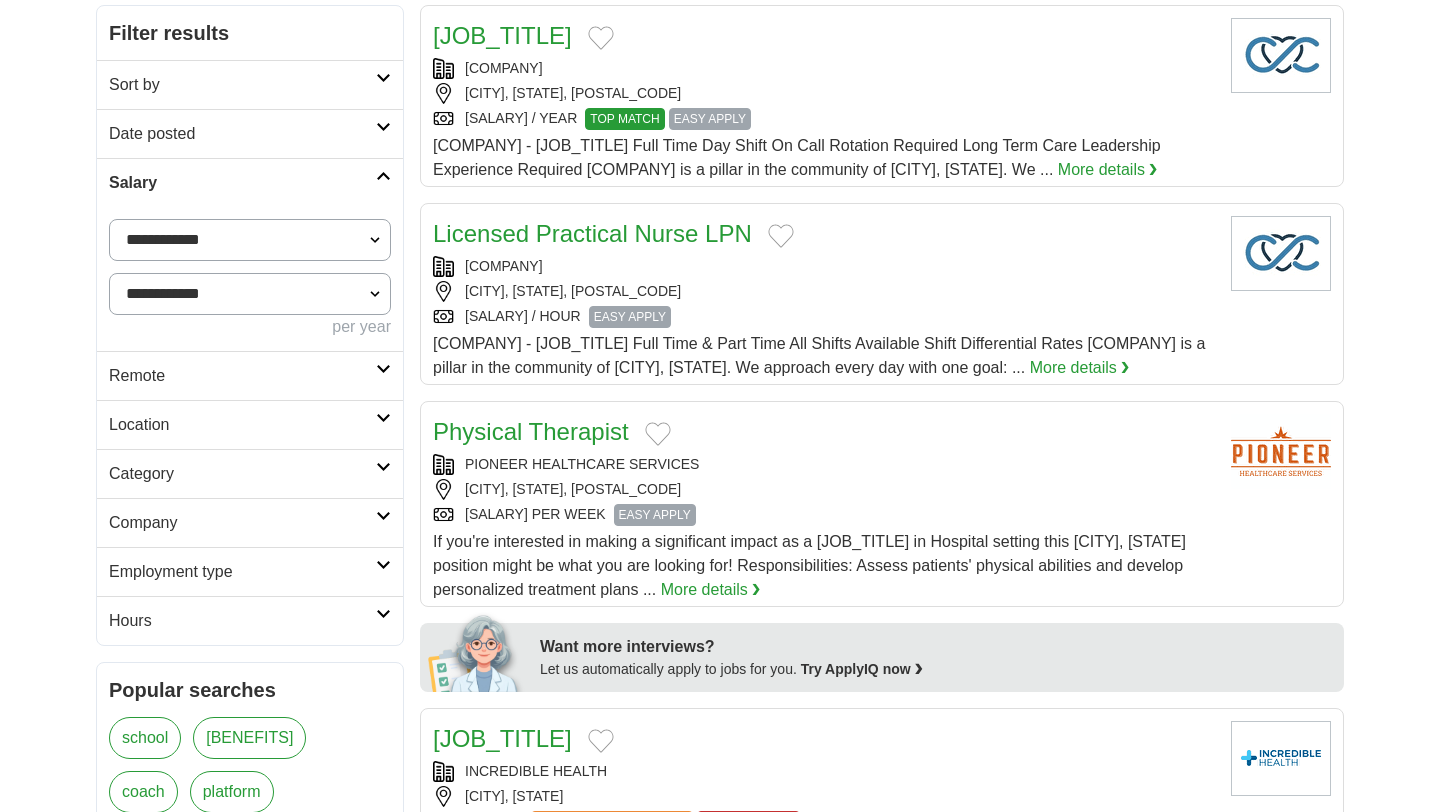 scroll, scrollTop: 283, scrollLeft: 0, axis: vertical 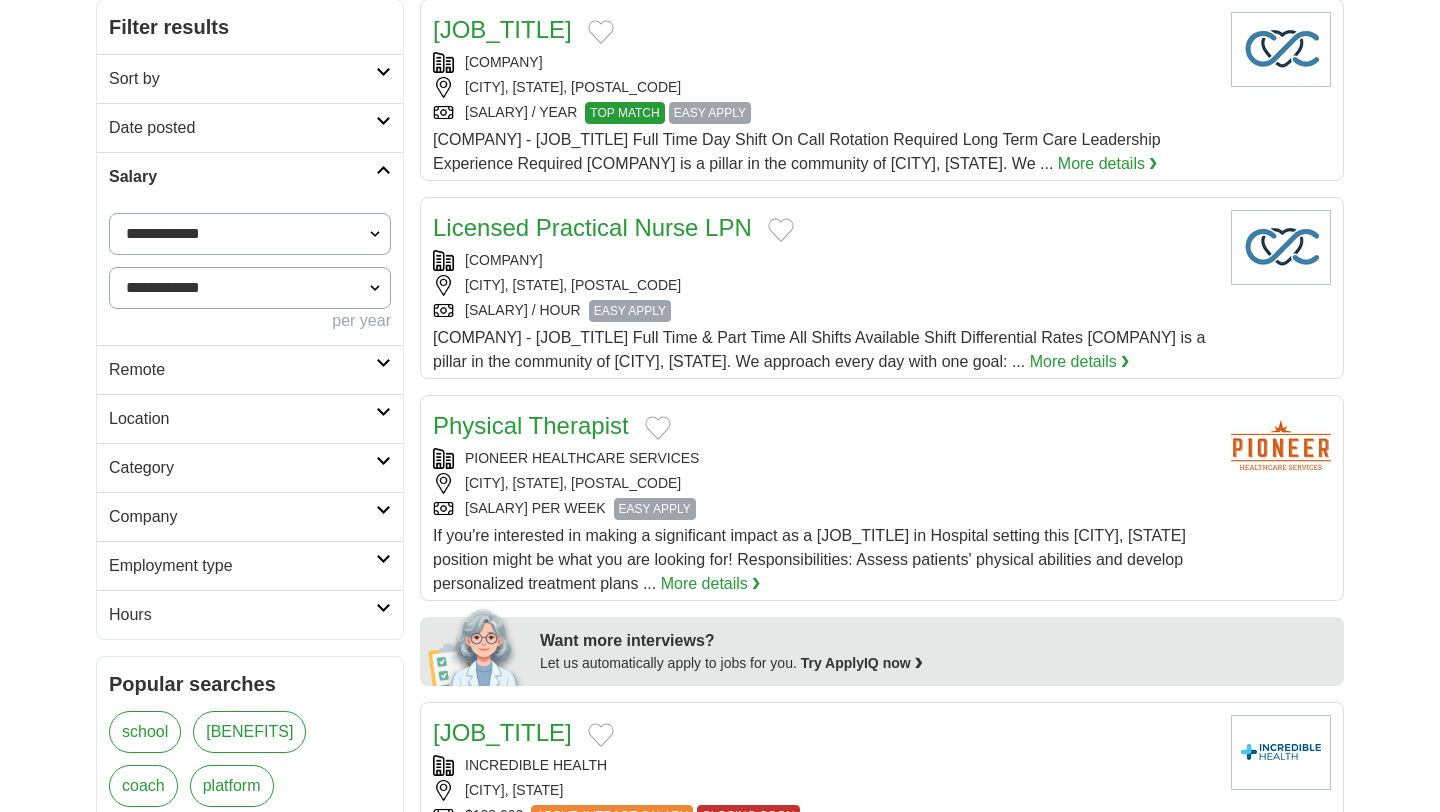 click on "Remote" at bounding box center [242, 370] 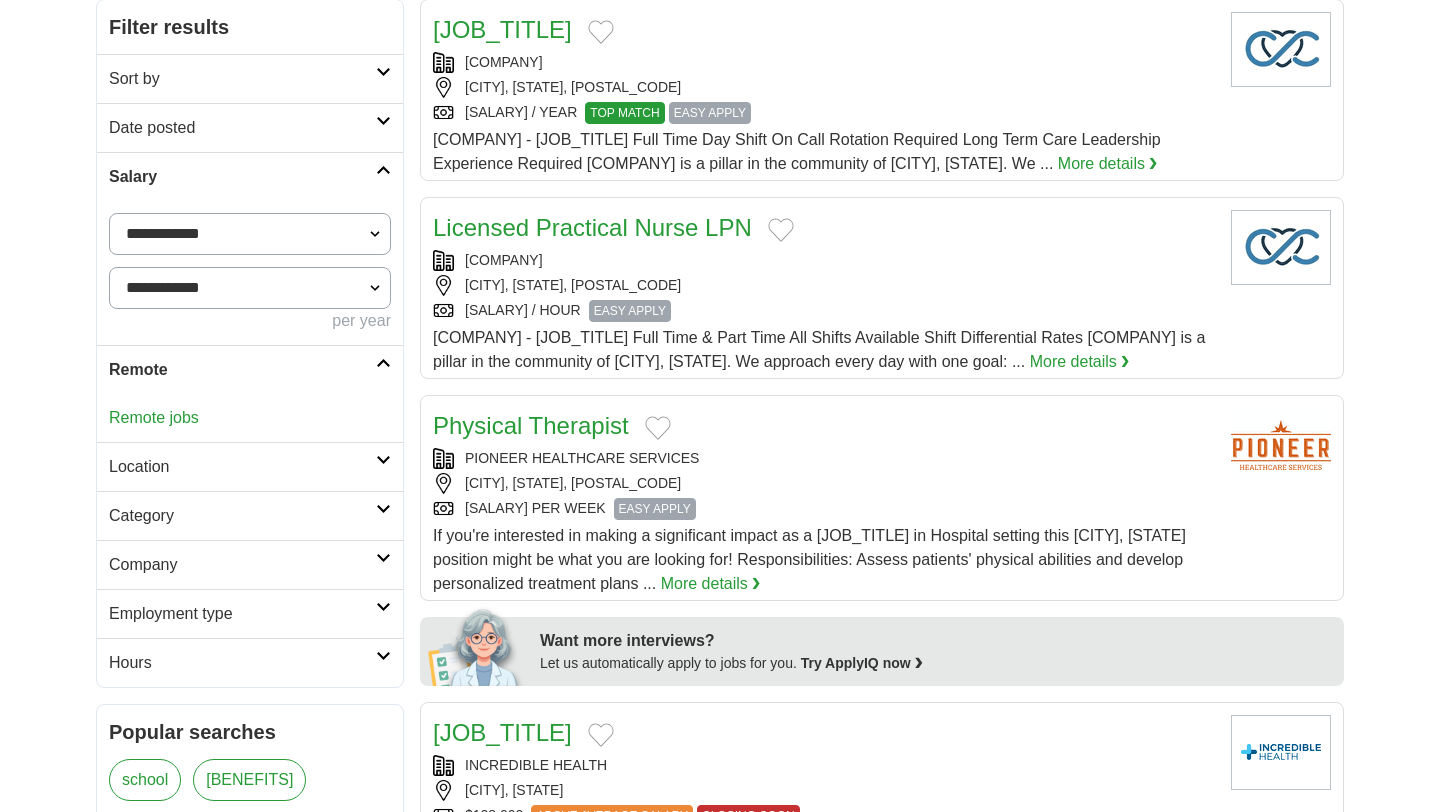 click on "Remote" at bounding box center (242, 370) 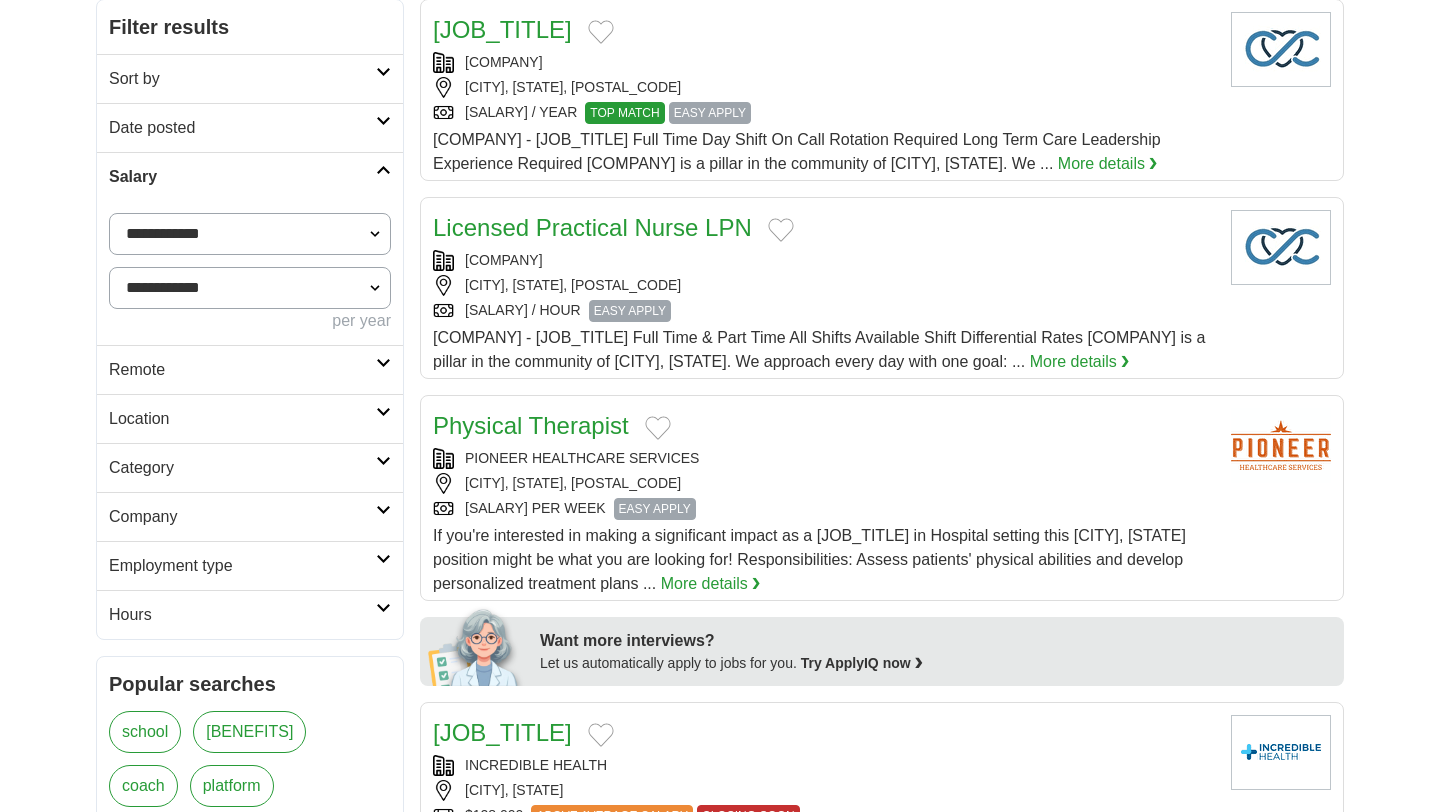 click on "Location" at bounding box center [250, 418] 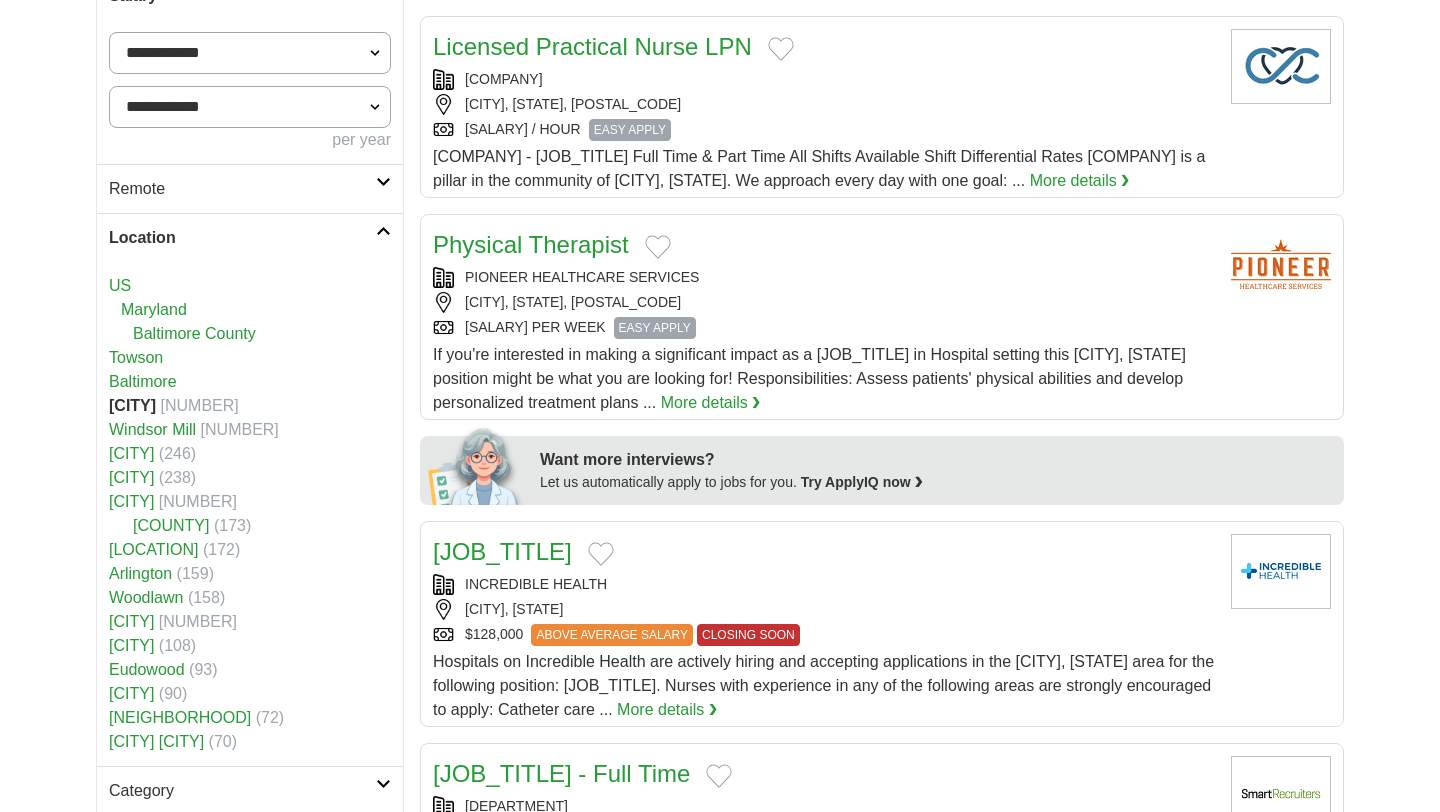 scroll, scrollTop: 468, scrollLeft: 0, axis: vertical 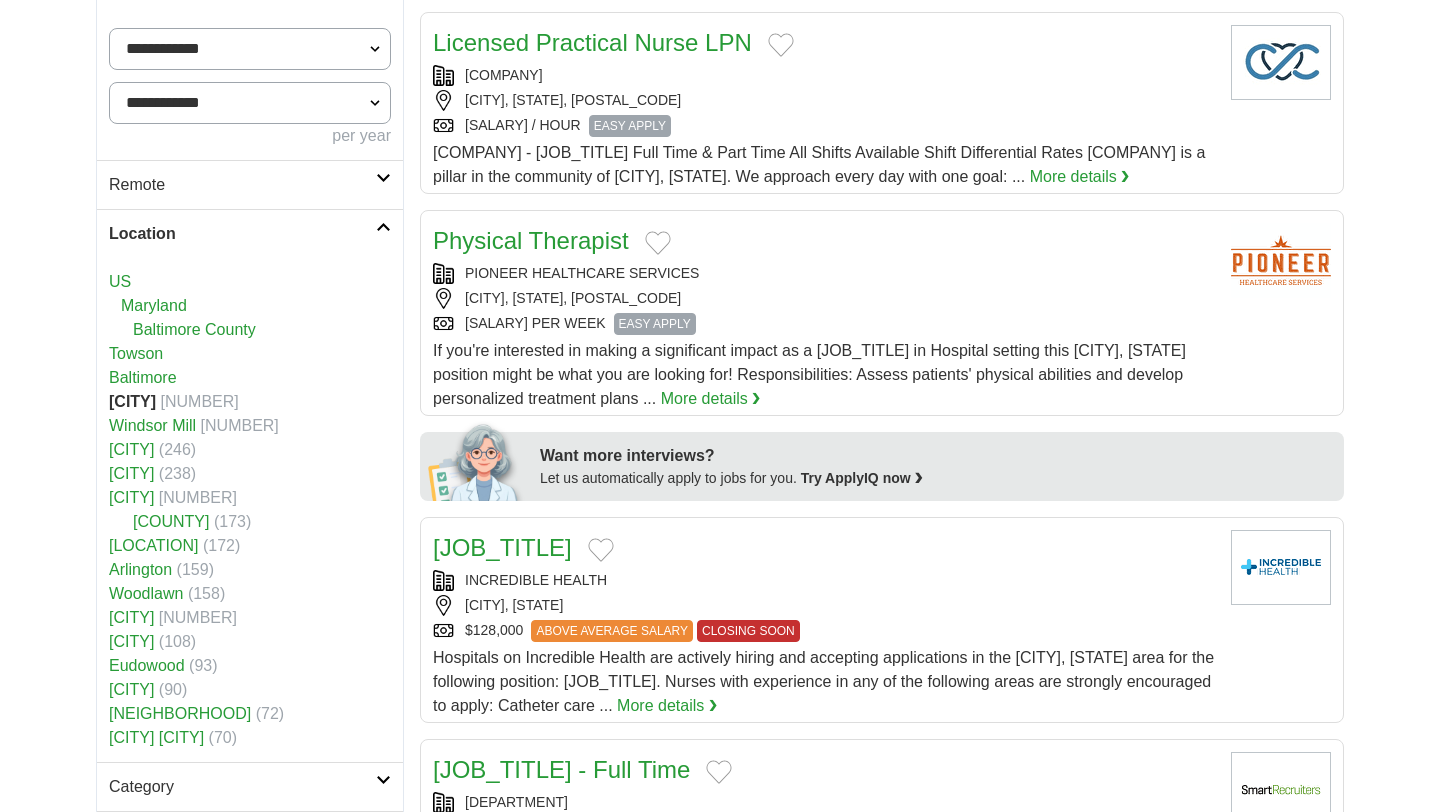 click on "Location" at bounding box center (242, 234) 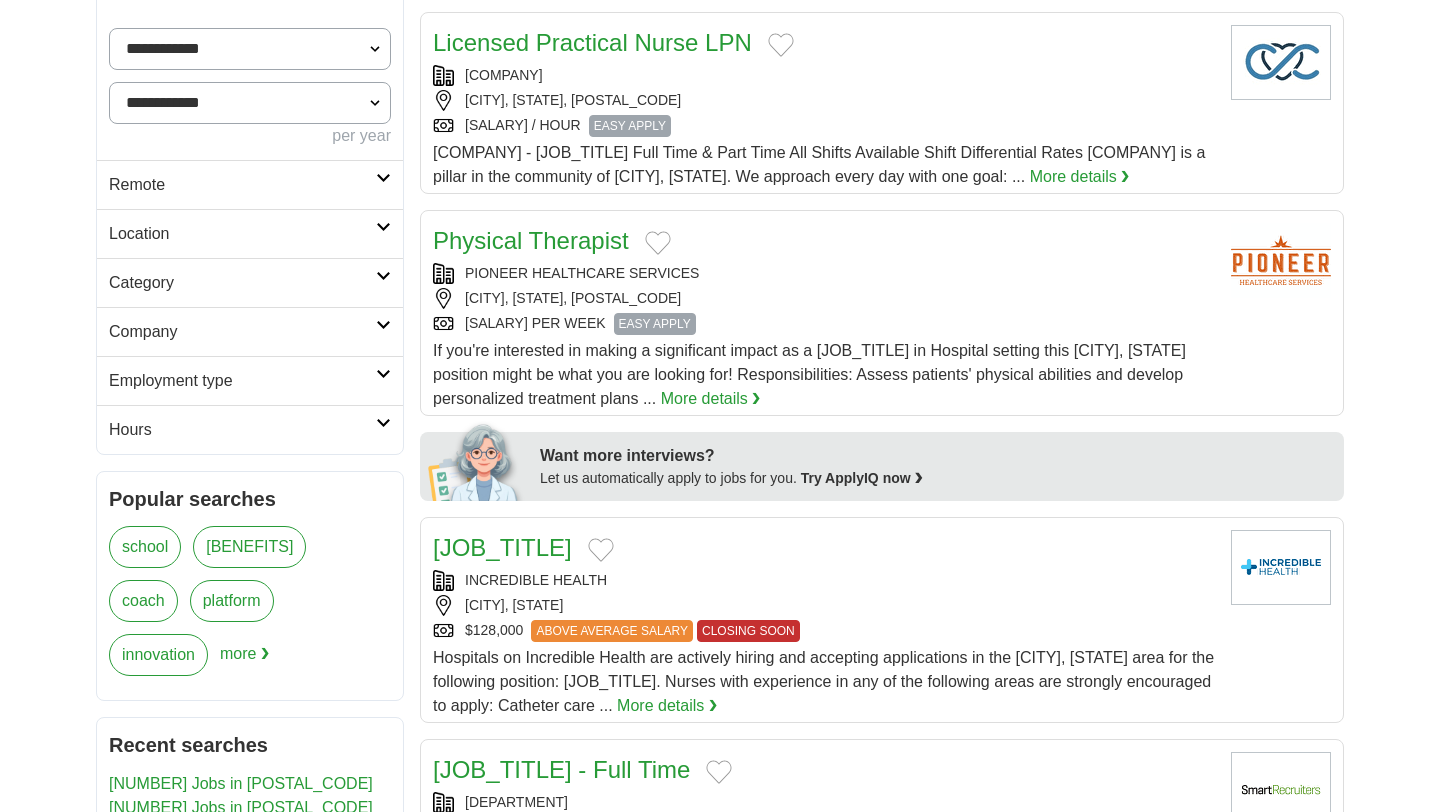 click on "Category" at bounding box center (242, 283) 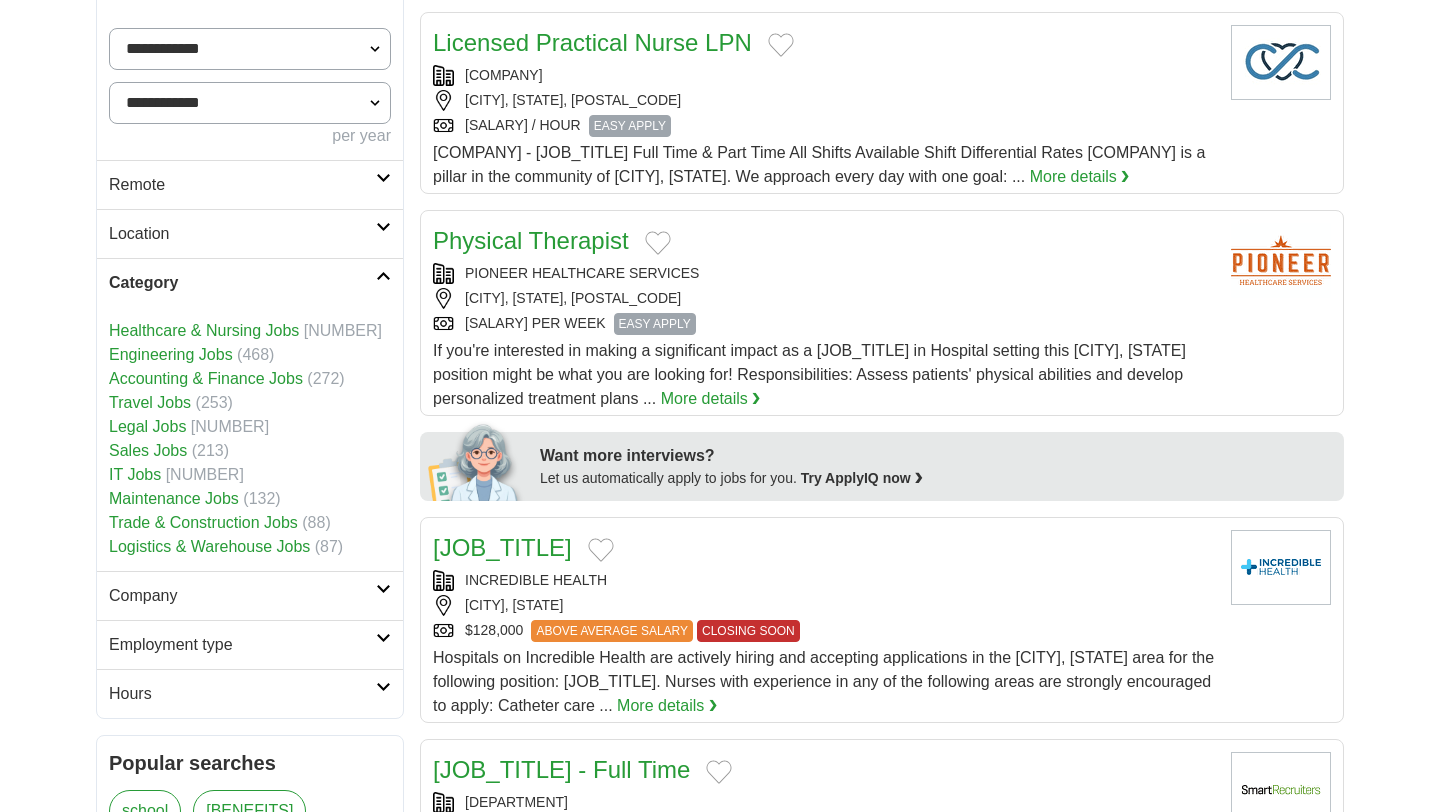 click on "Category" at bounding box center [242, 283] 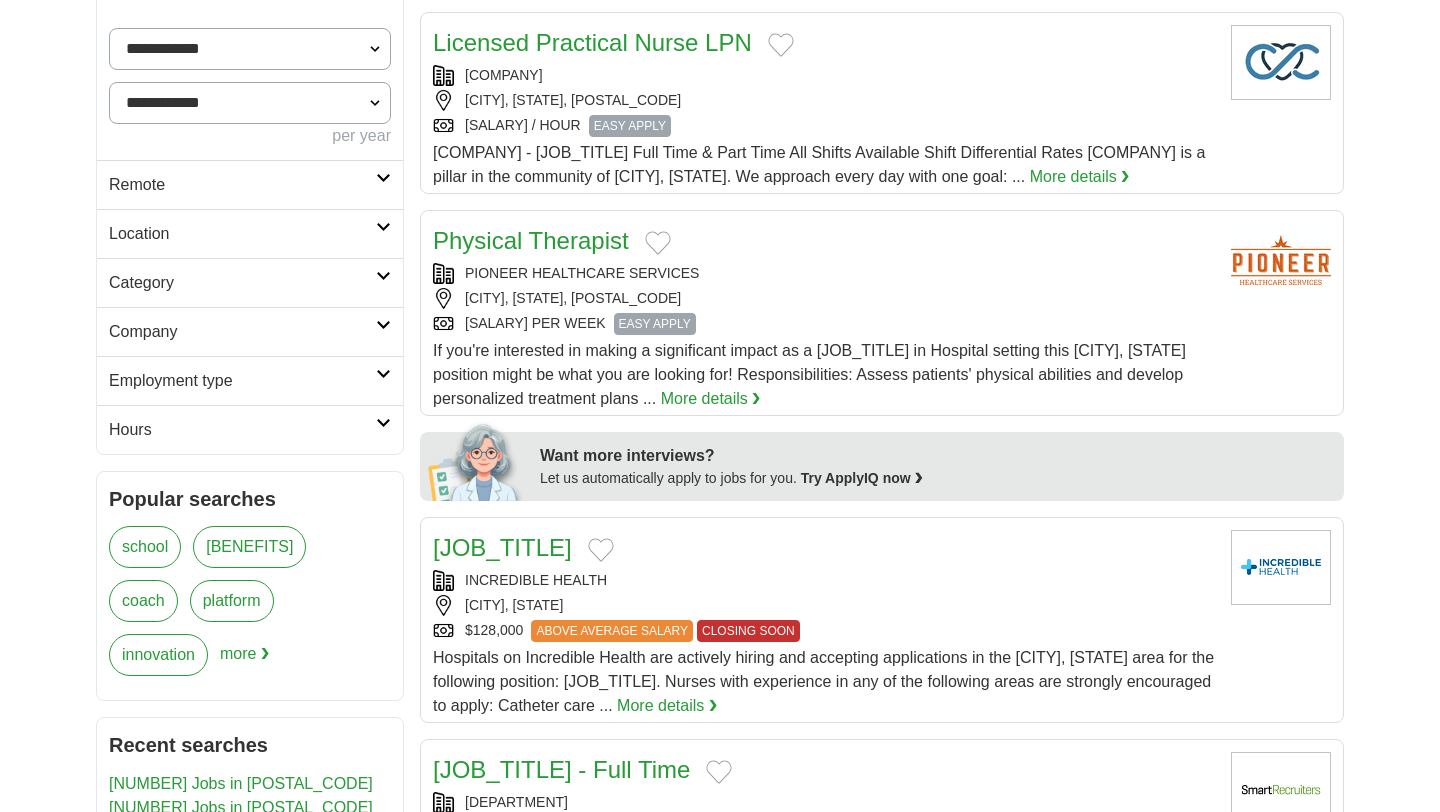 click on "Company" at bounding box center (242, 332) 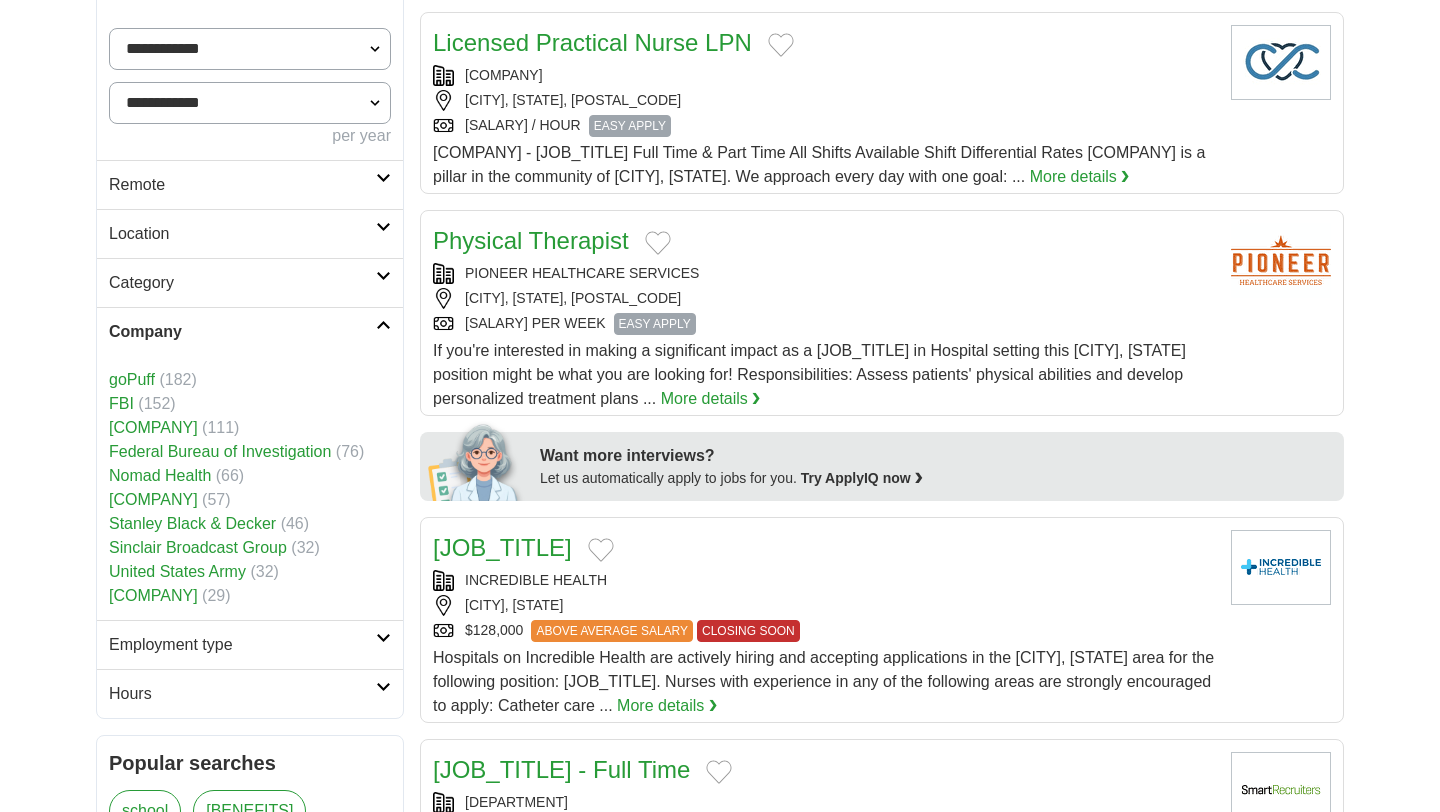 click on "Company" at bounding box center (242, 332) 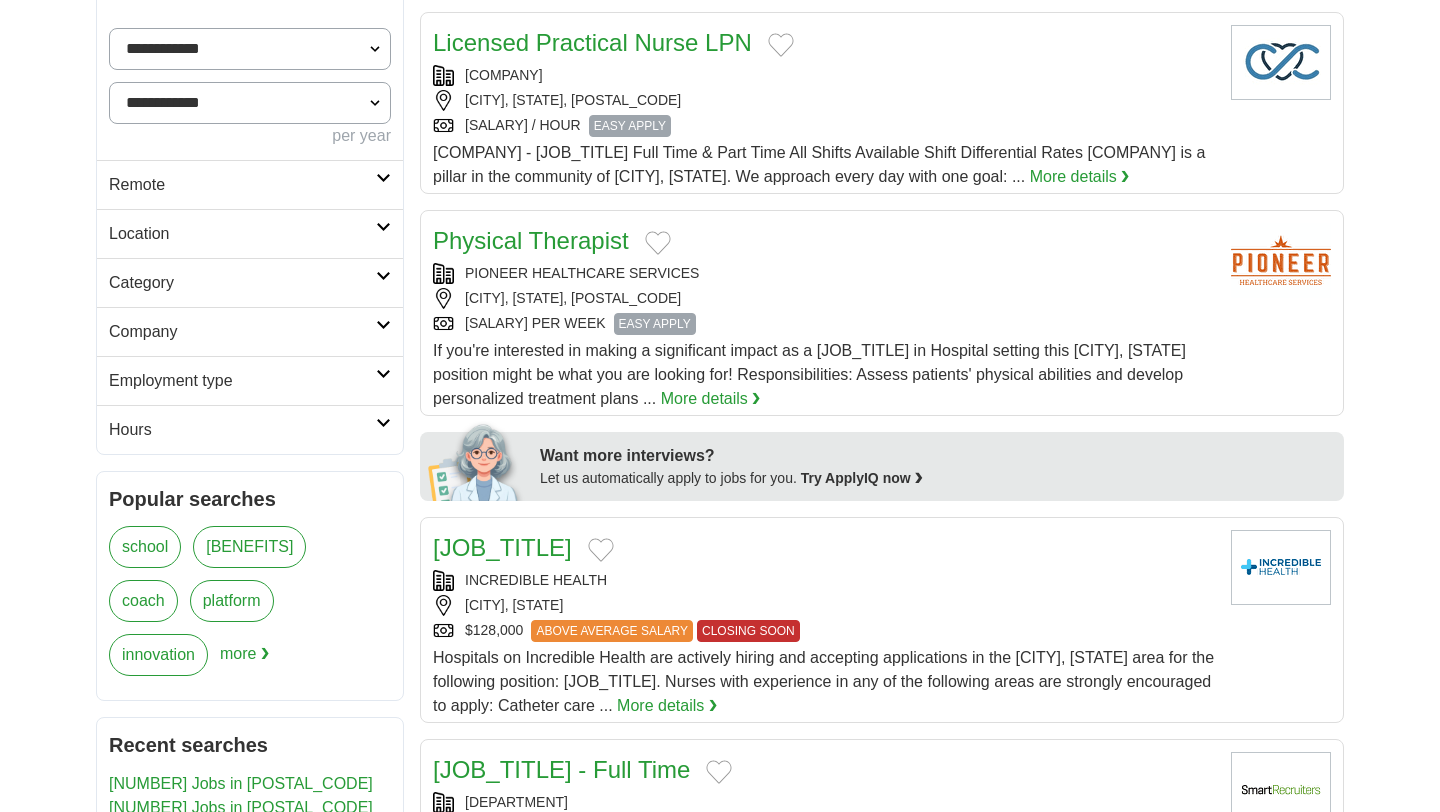 click on "Employment type" at bounding box center (242, 381) 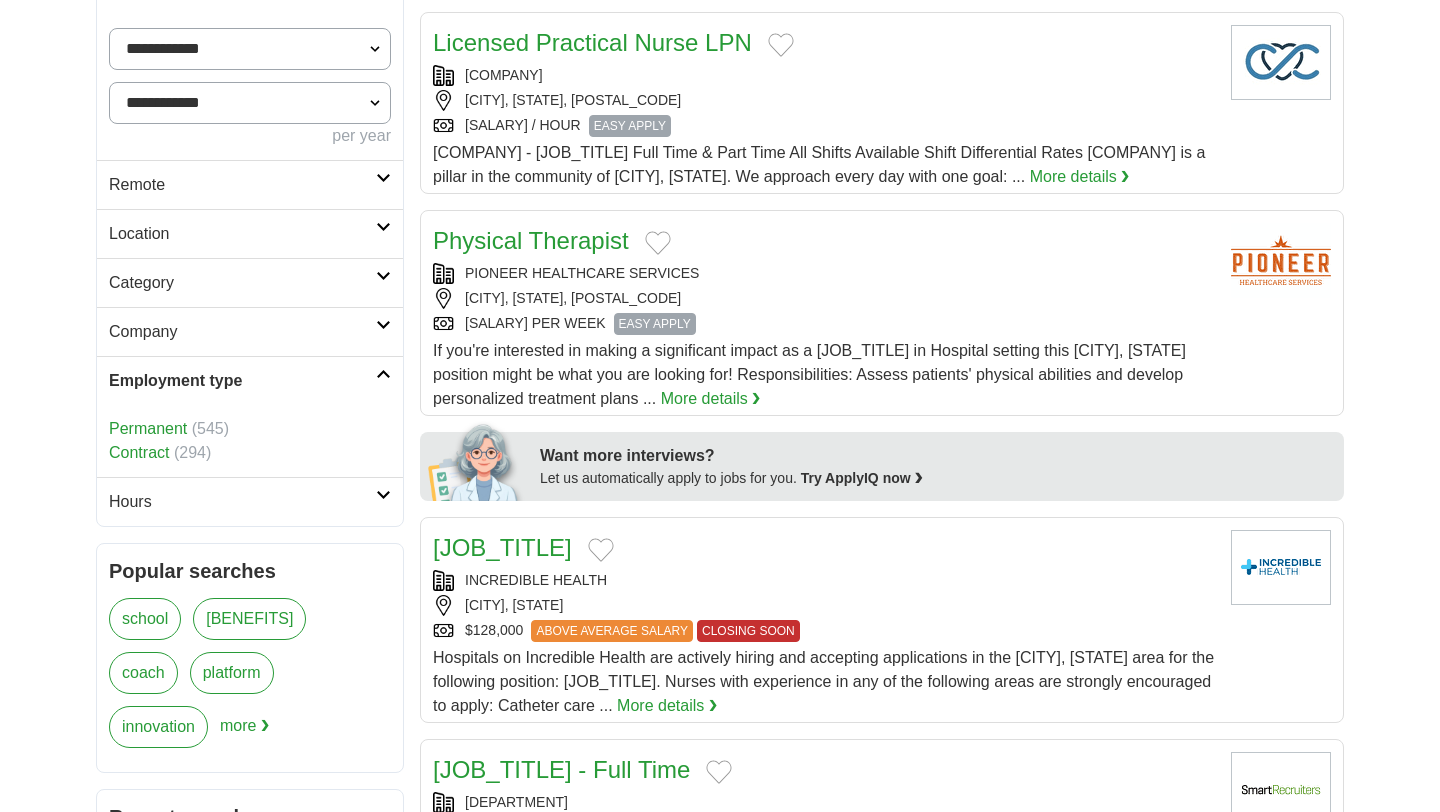 click on "Employment type" at bounding box center (242, 381) 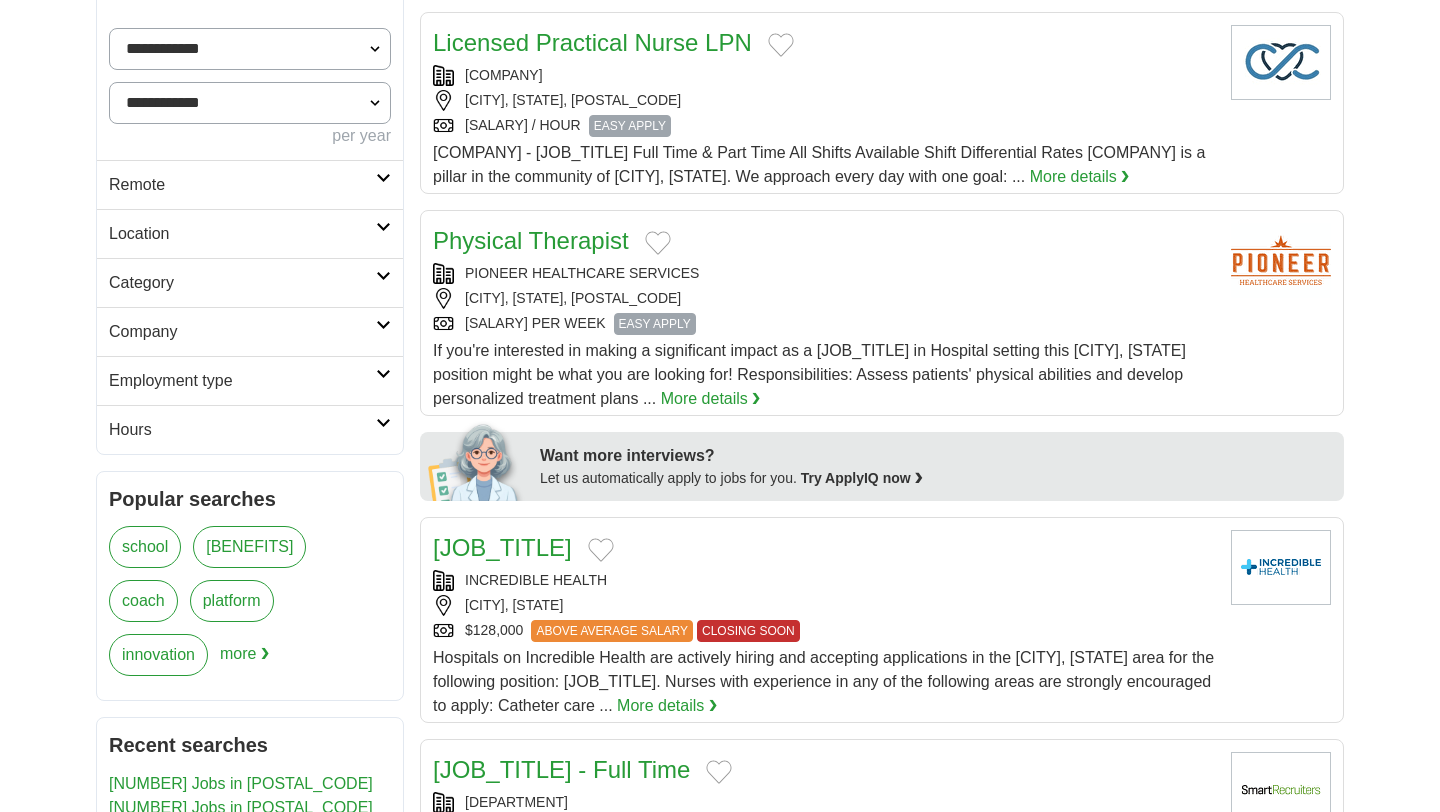 click on "Hours" at bounding box center (242, 430) 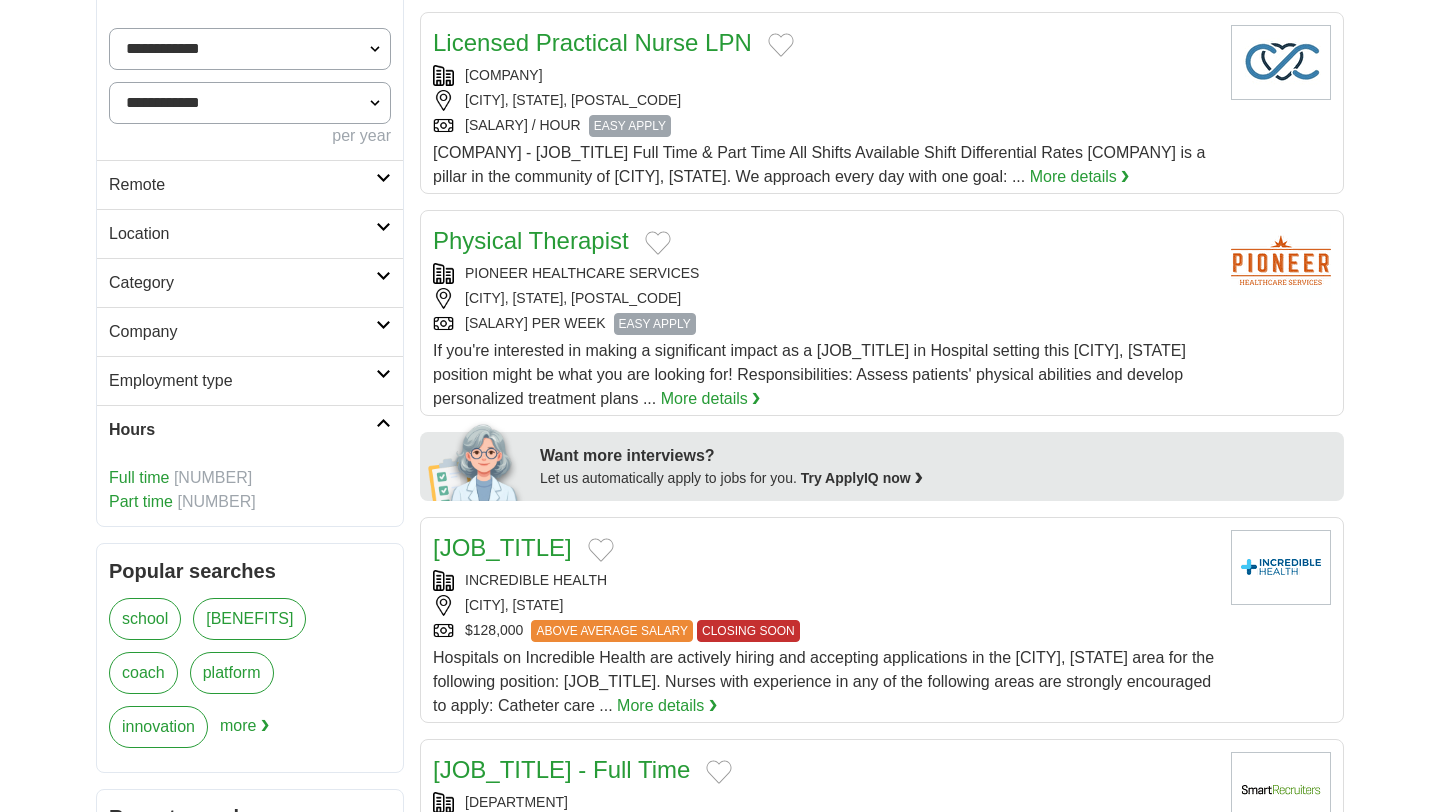 click on "Full time" at bounding box center (139, 477) 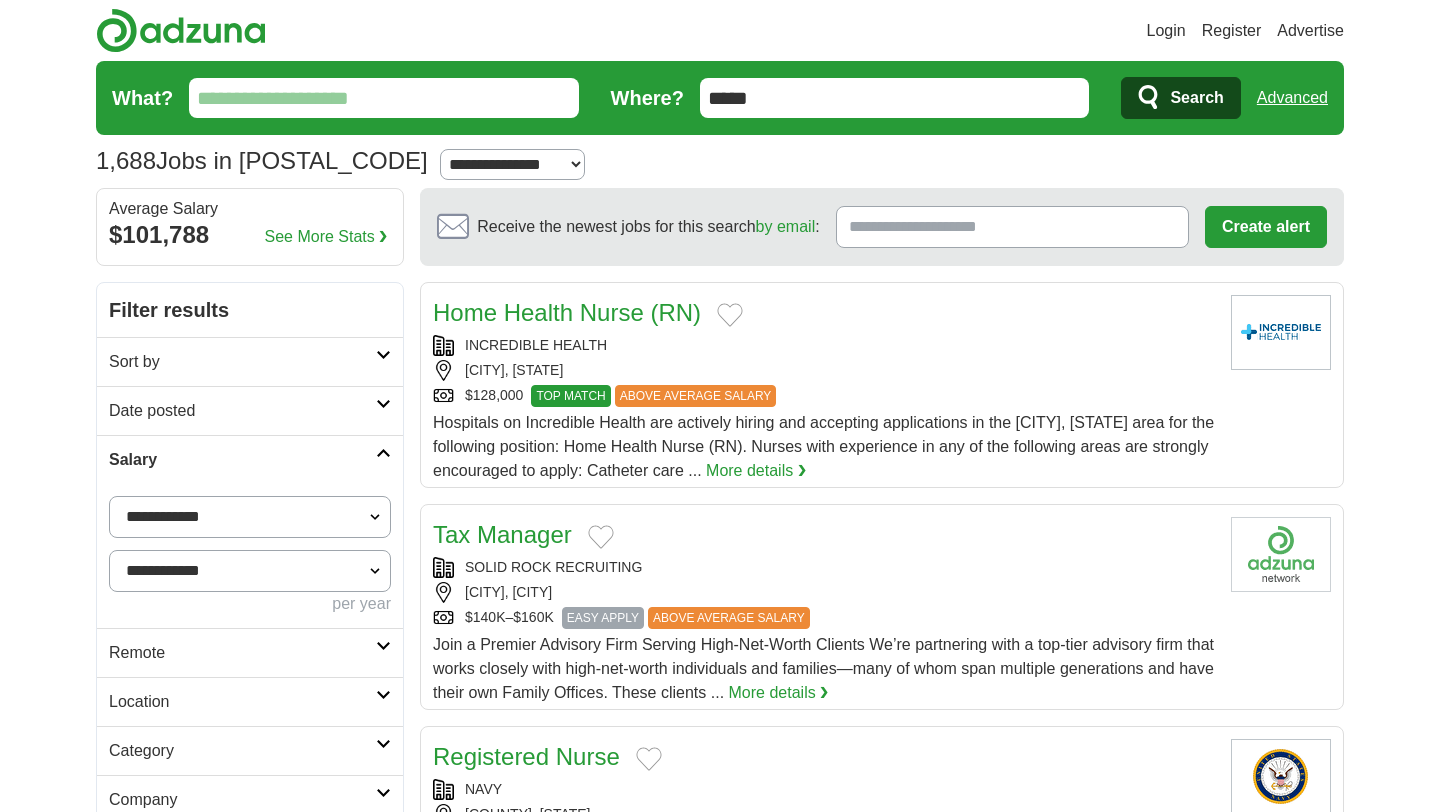 scroll, scrollTop: 0, scrollLeft: 0, axis: both 